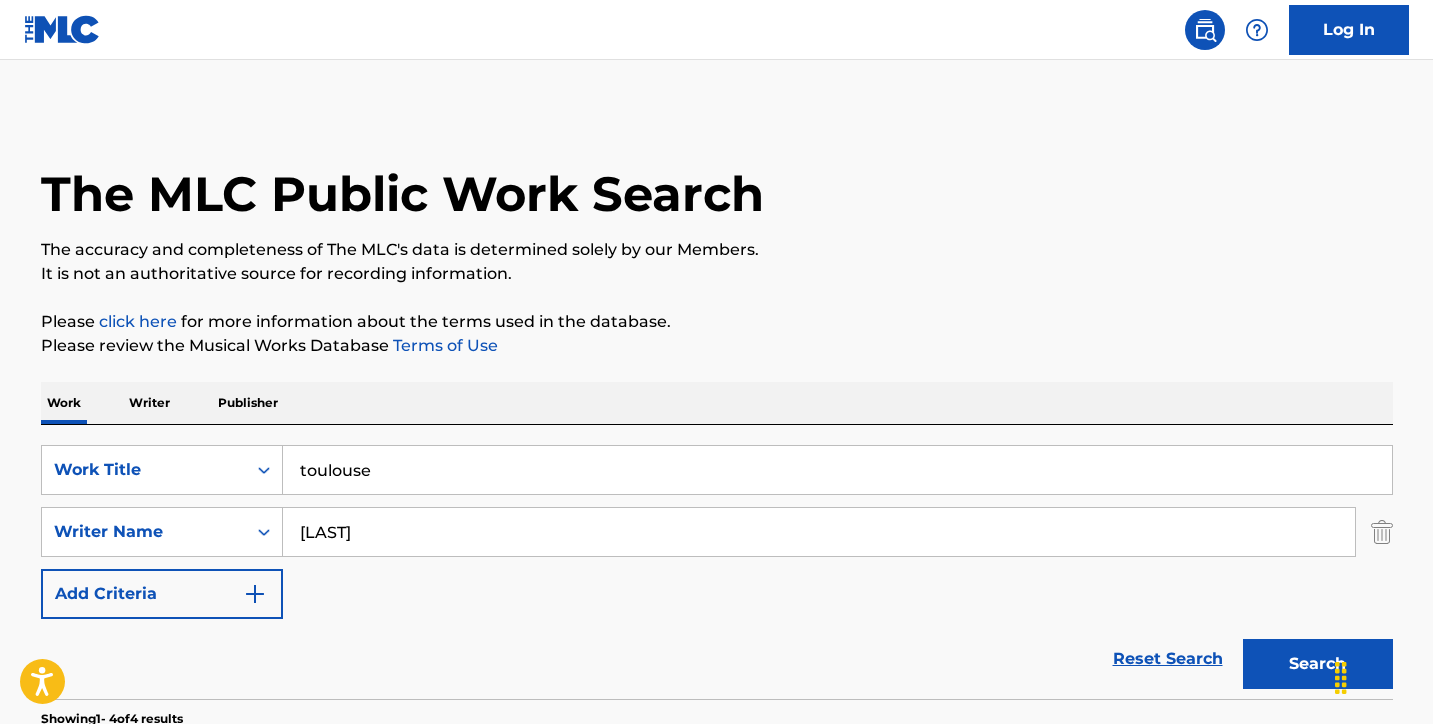 scroll, scrollTop: -10, scrollLeft: 0, axis: vertical 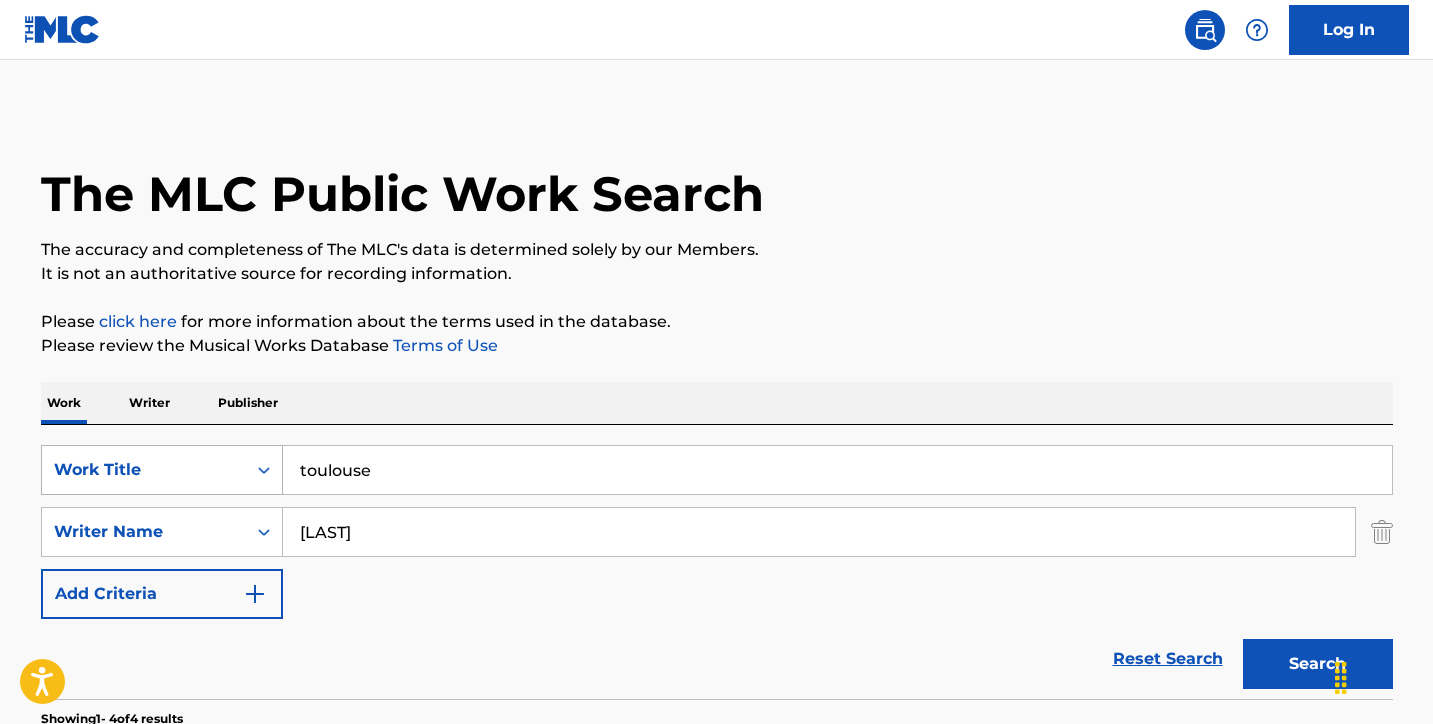 drag, startPoint x: 412, startPoint y: 476, endPoint x: 236, endPoint y: 459, distance: 176.81912 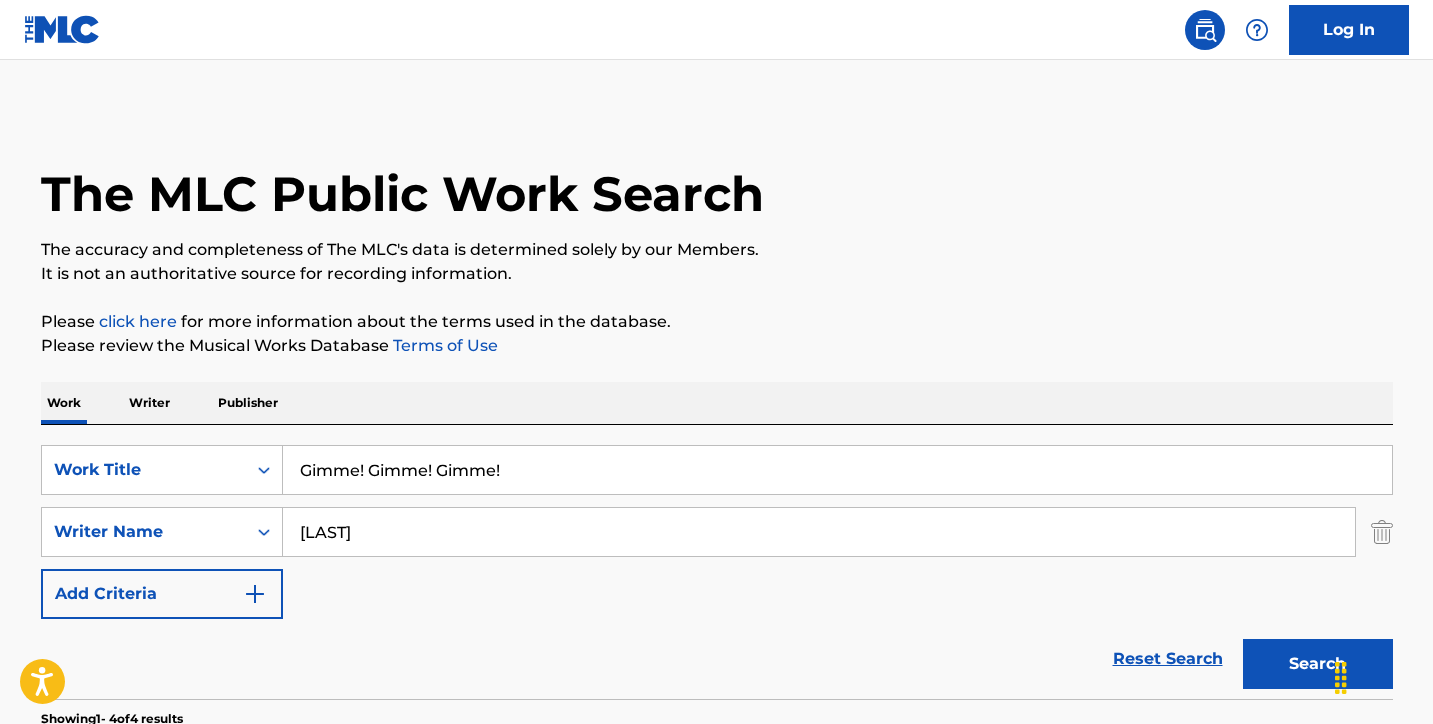 type on "Gimme! Gimme! Gimme!" 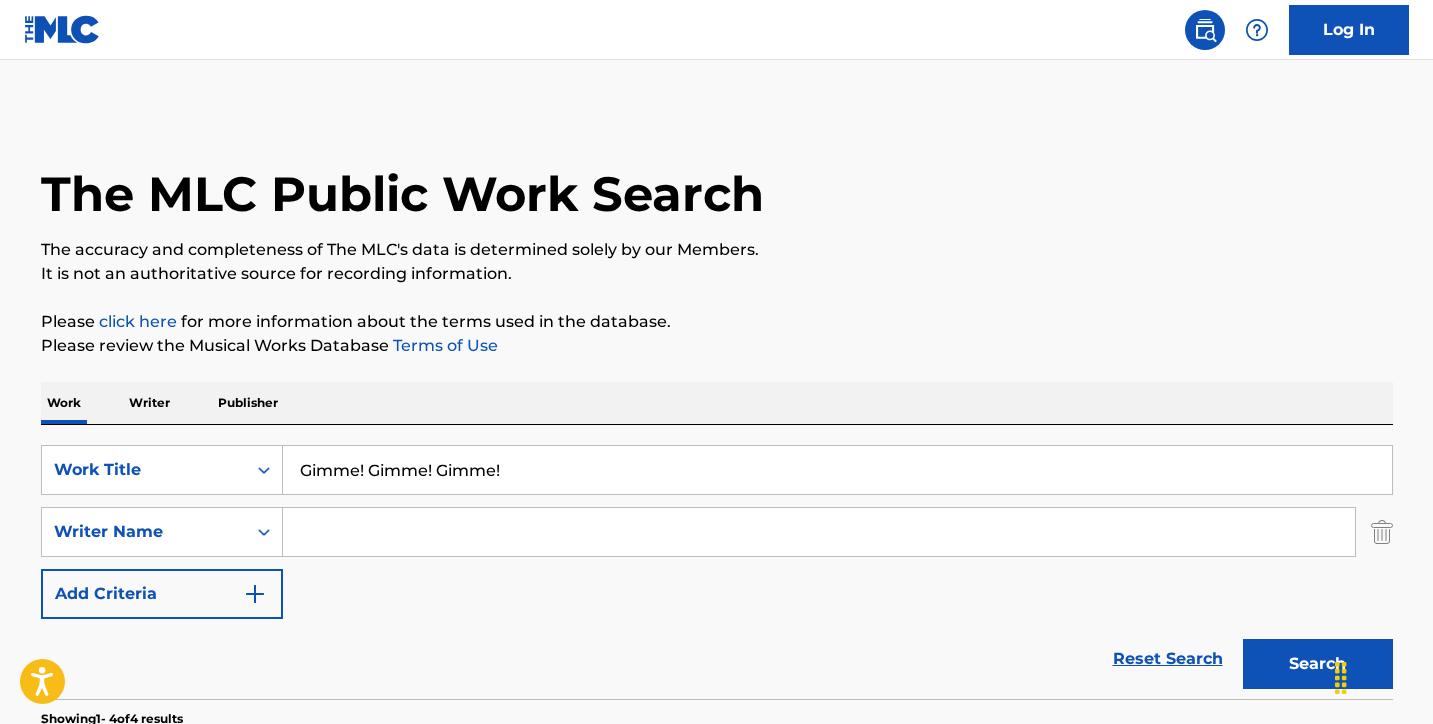 click on "Search" at bounding box center [1318, 664] 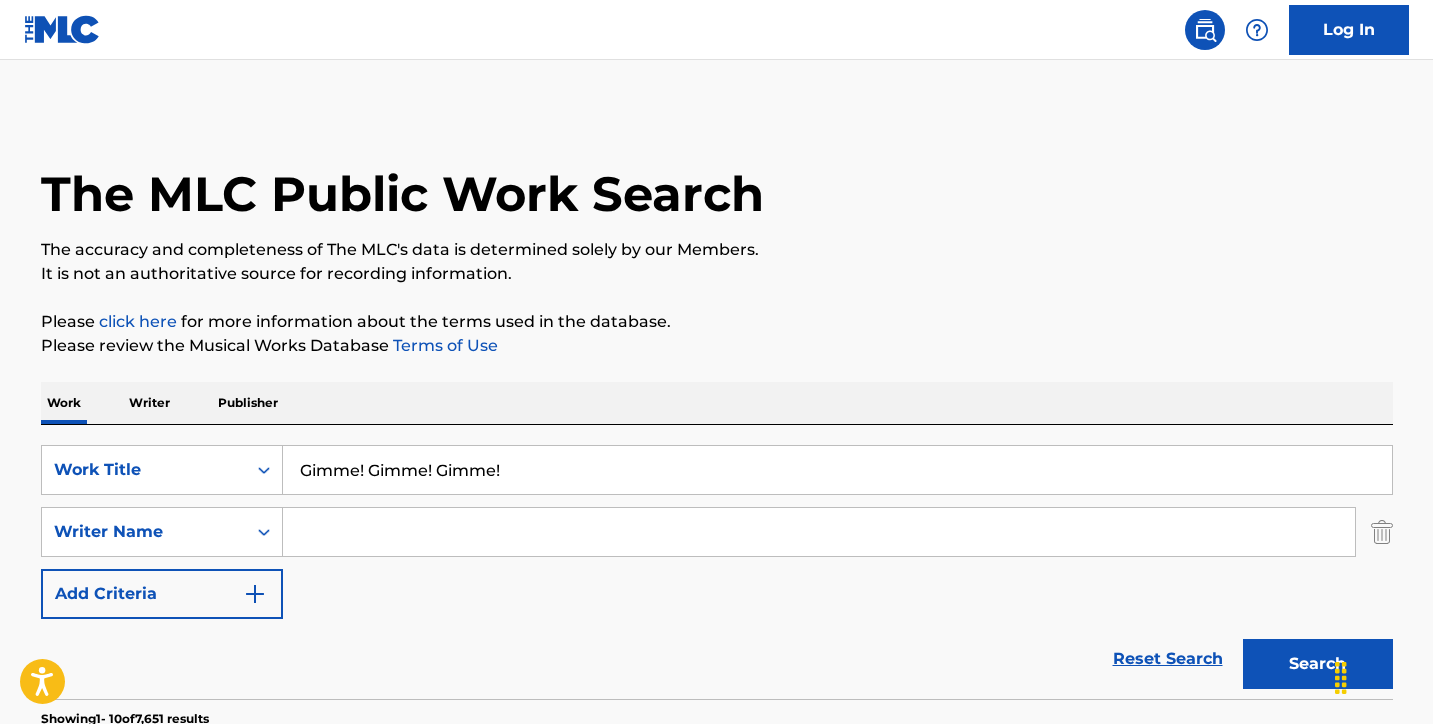 scroll, scrollTop: 0, scrollLeft: 0, axis: both 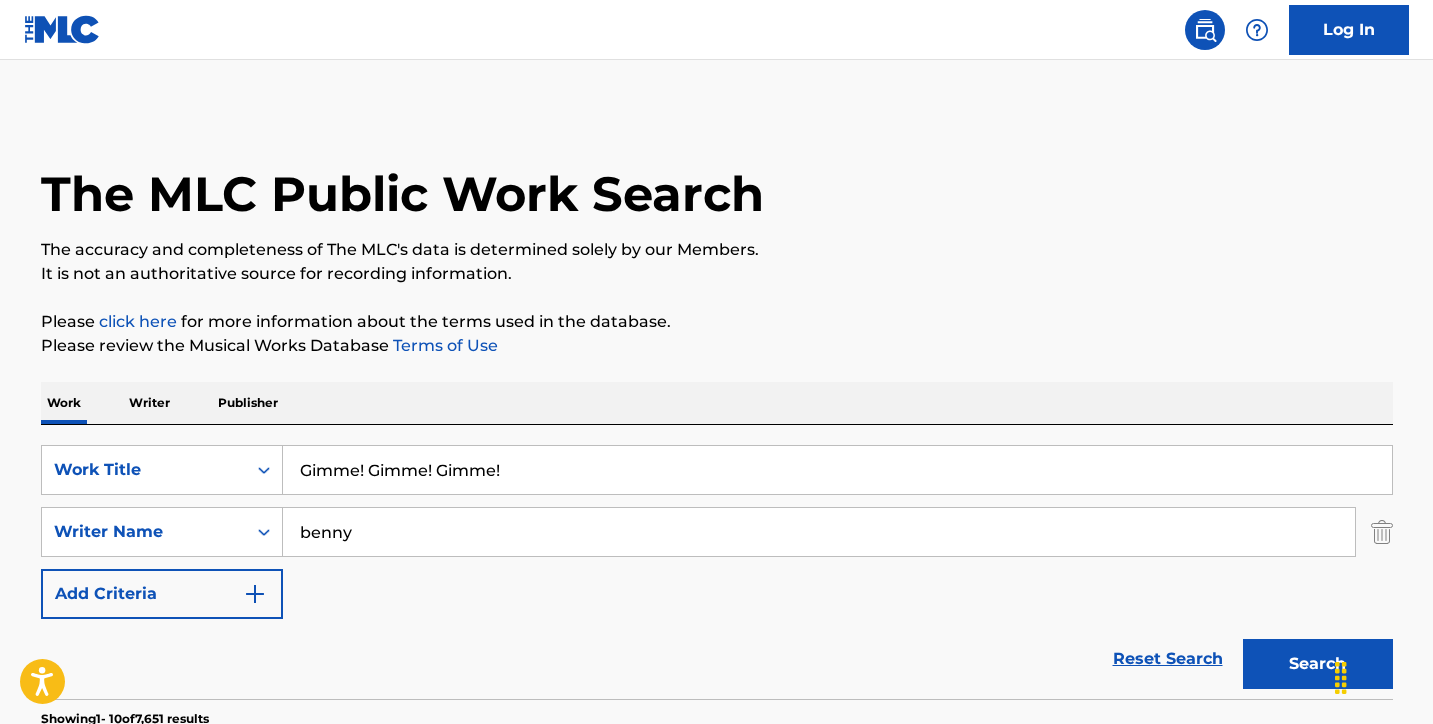 type on "benny" 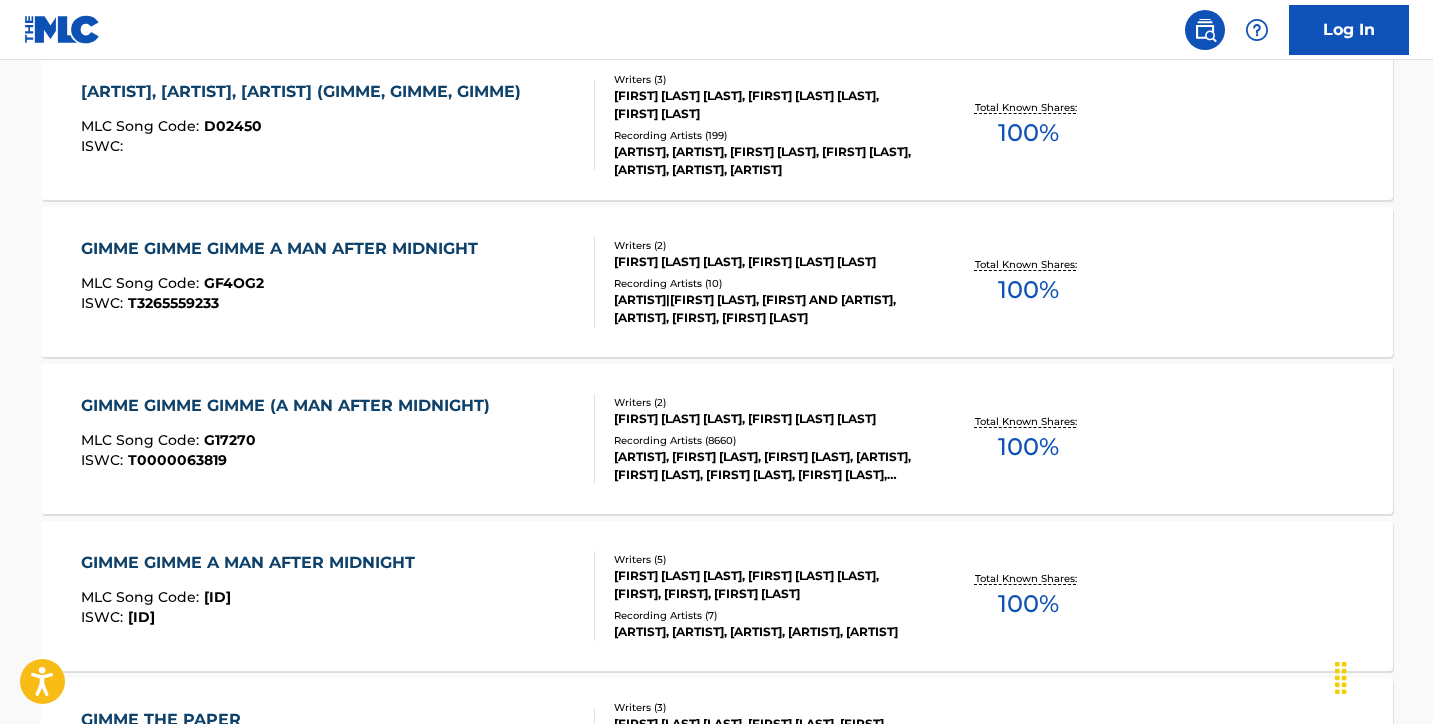 scroll, scrollTop: 849, scrollLeft: 0, axis: vertical 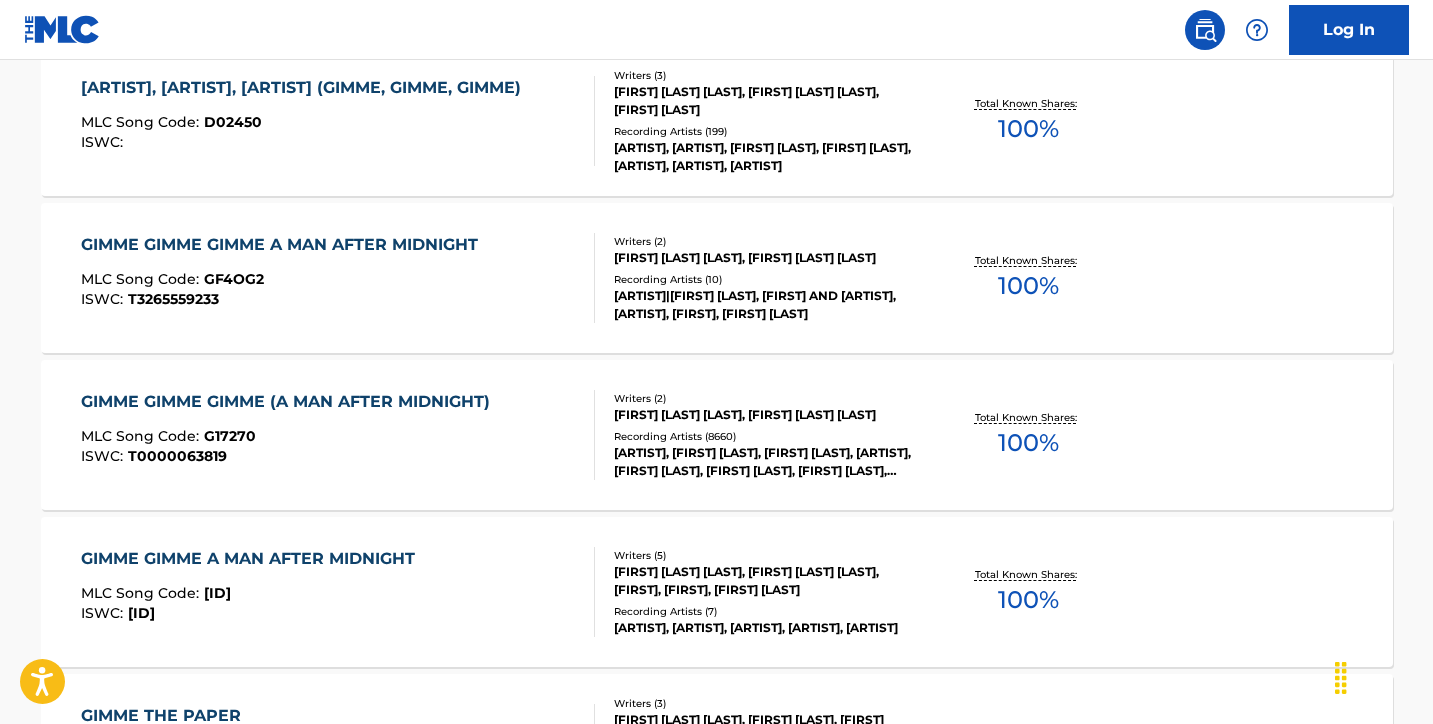 click on "GIMME GIMME GIMME A MAN AFTER MIDNIGHT MLC Song Code : [ID] ISWC : [ID] Writers ( 2 ) [FIRST] [LAST] [LAST], [FIRST] [LAST] [LAST] Recording Artists ( 10 ) [ARTIST]|[FIRST] [LAST], [FIRST] [LAST] [LAST], [ARTIST]|[FIRST], [FIRST] [LAST] Total Known Shares: 100 %" at bounding box center (717, 278) 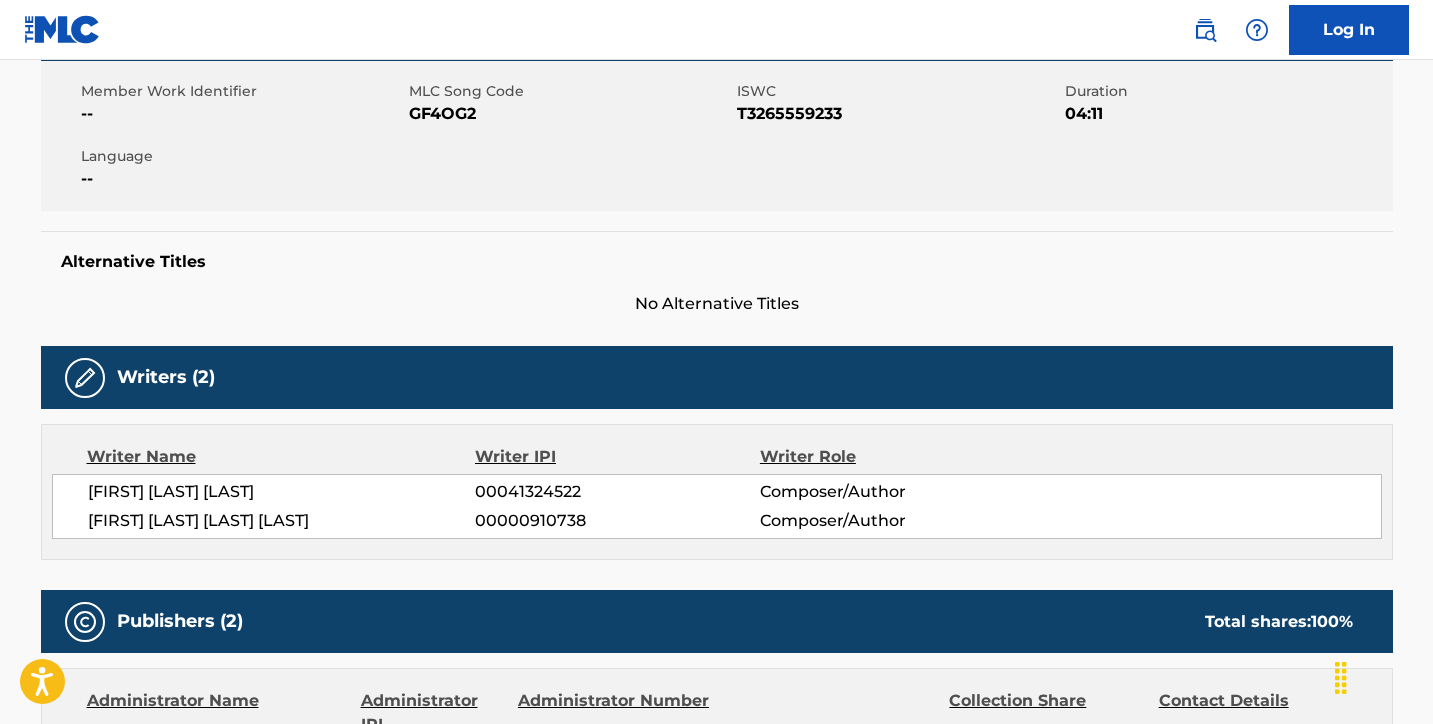 scroll, scrollTop: 255, scrollLeft: 0, axis: vertical 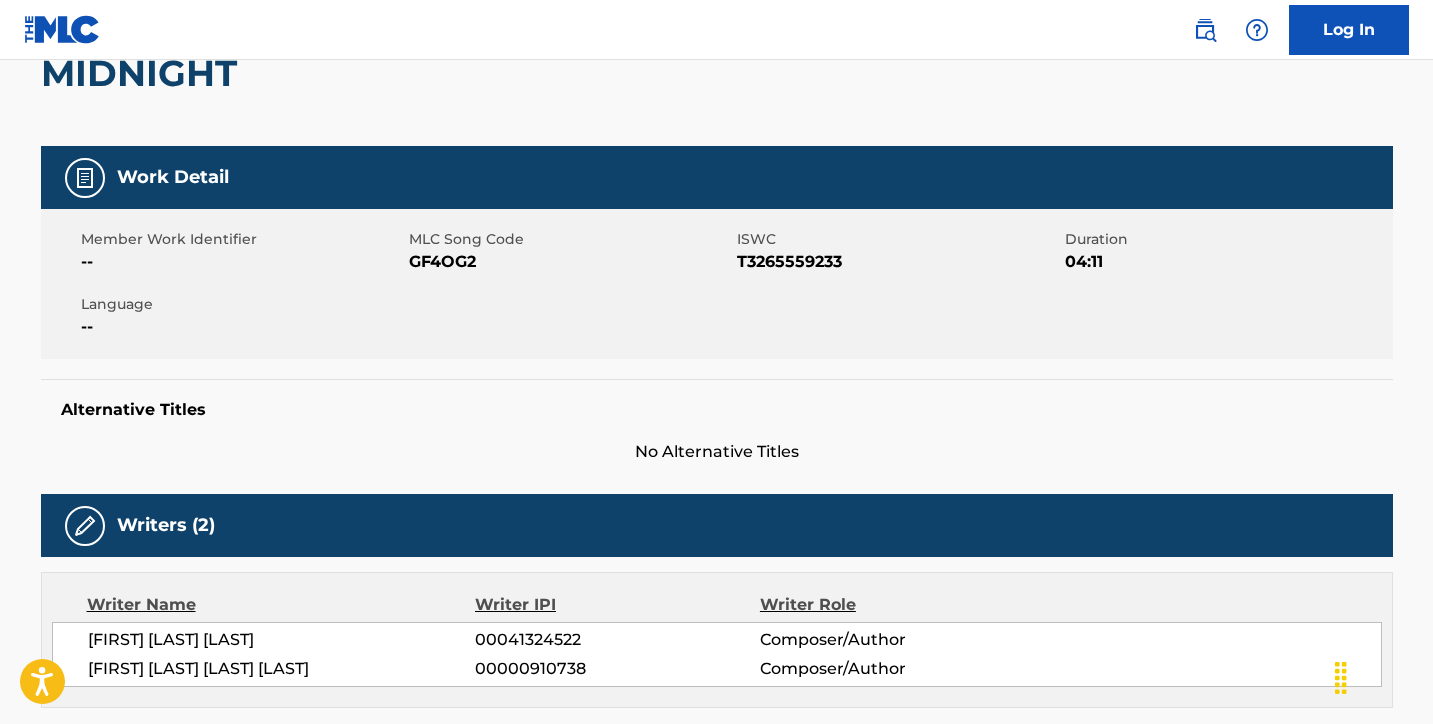 click on "GF4OG2" at bounding box center (570, 262) 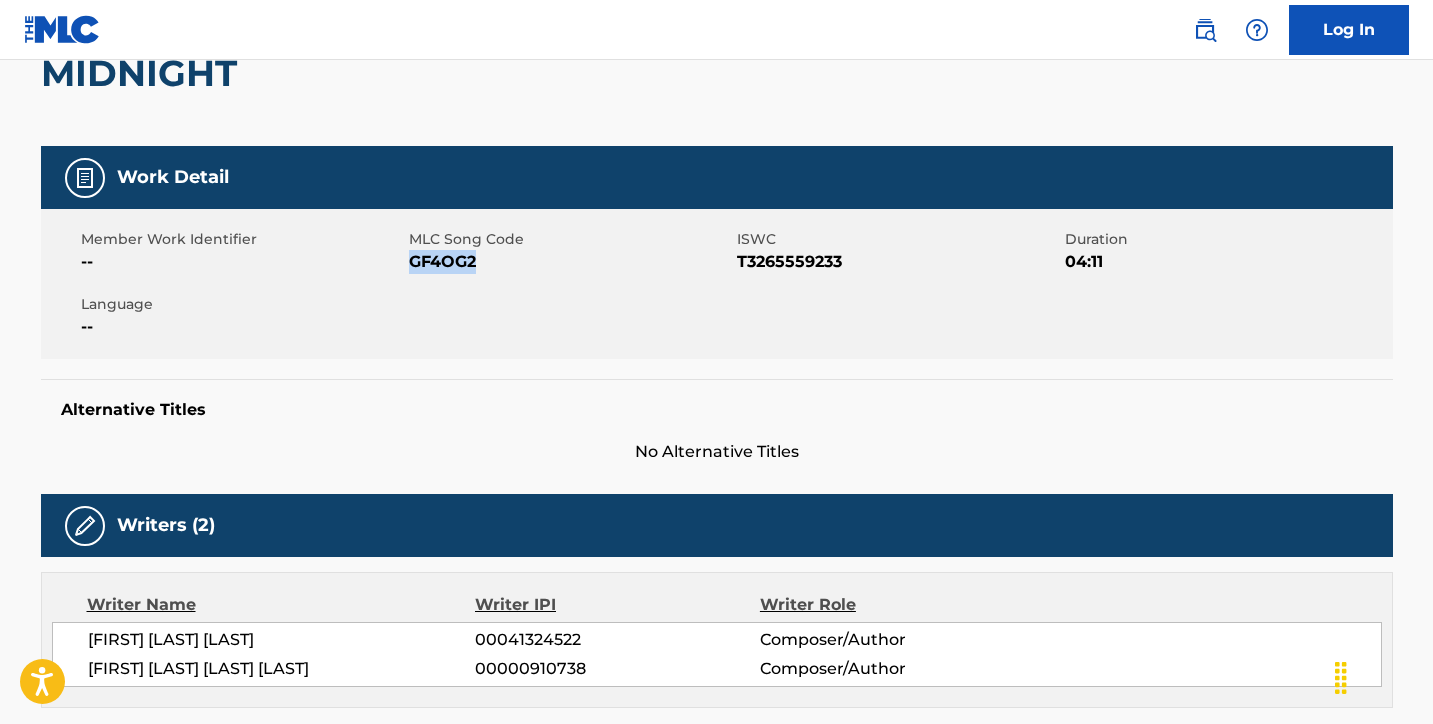click on "GF4OG2" at bounding box center (570, 262) 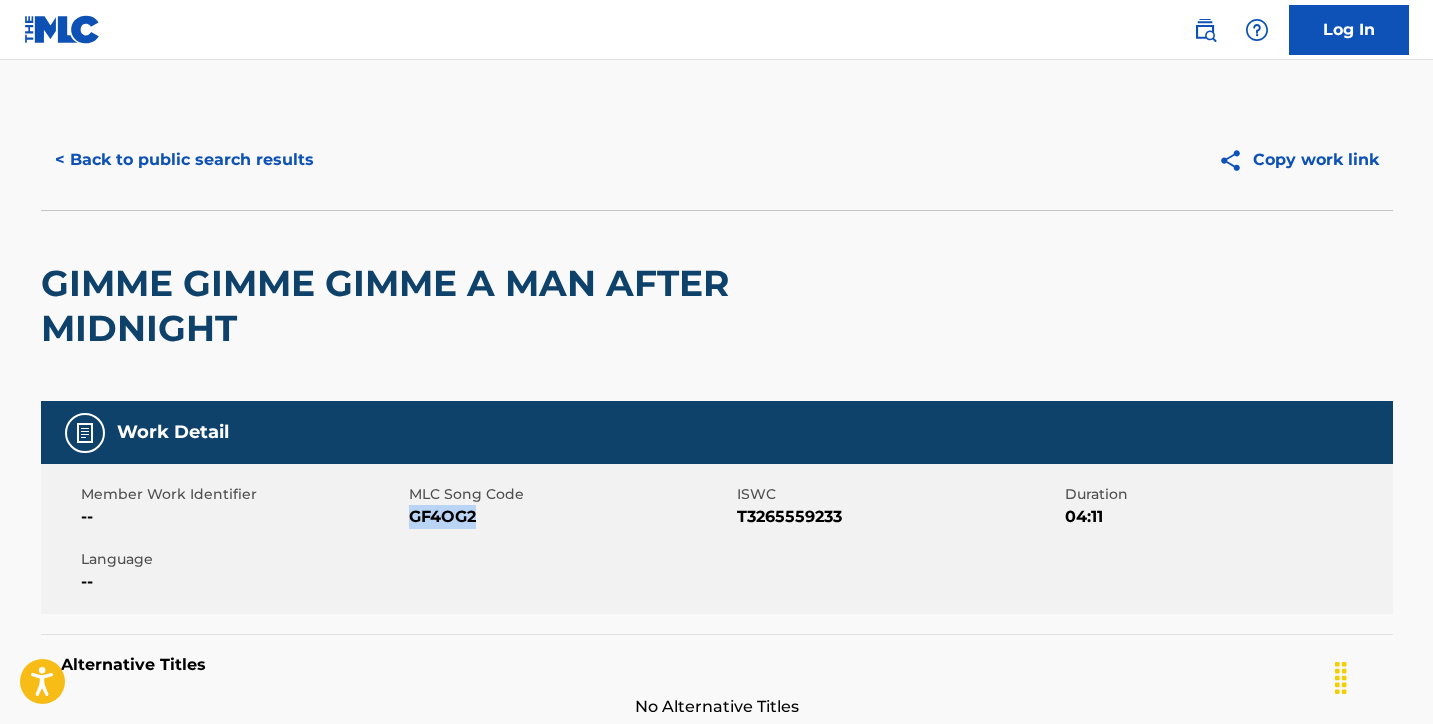 scroll, scrollTop: 0, scrollLeft: 0, axis: both 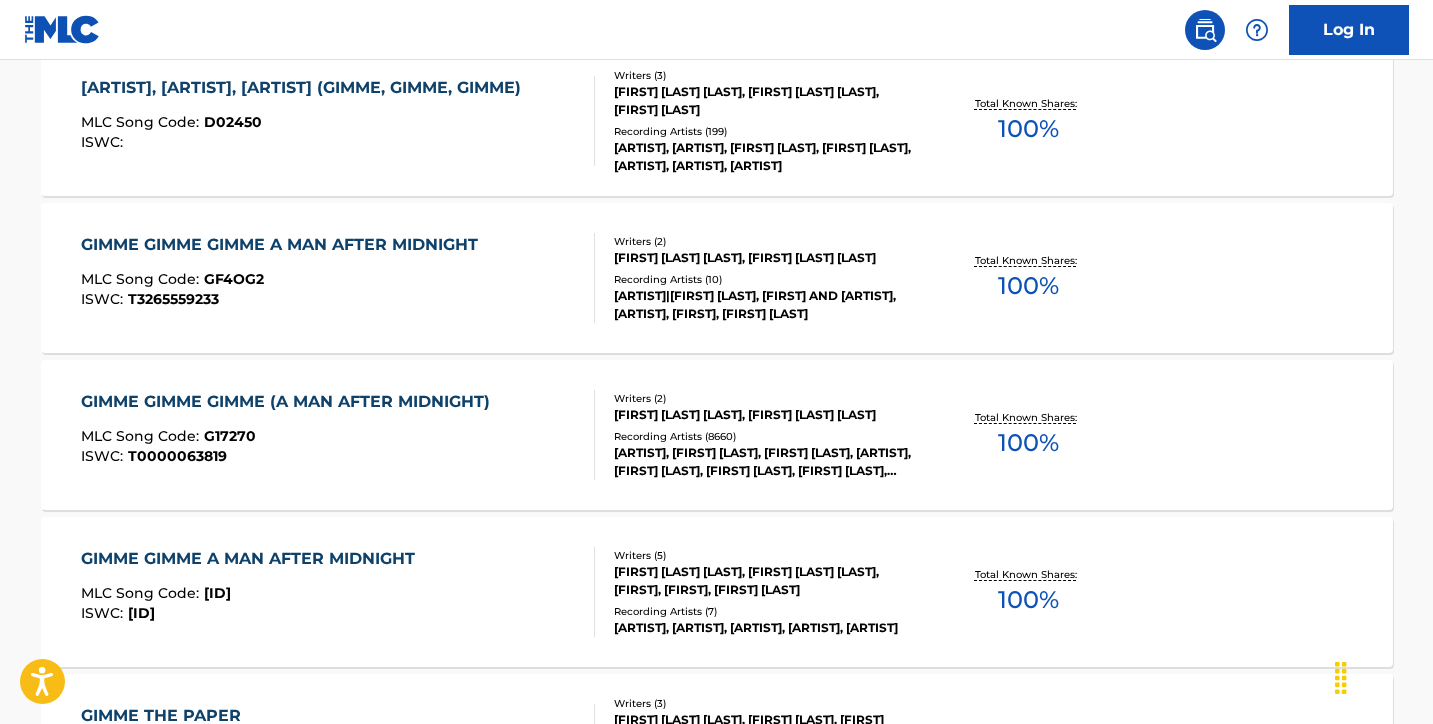 click on "MLC Song Code : [ID]" at bounding box center [284, 282] 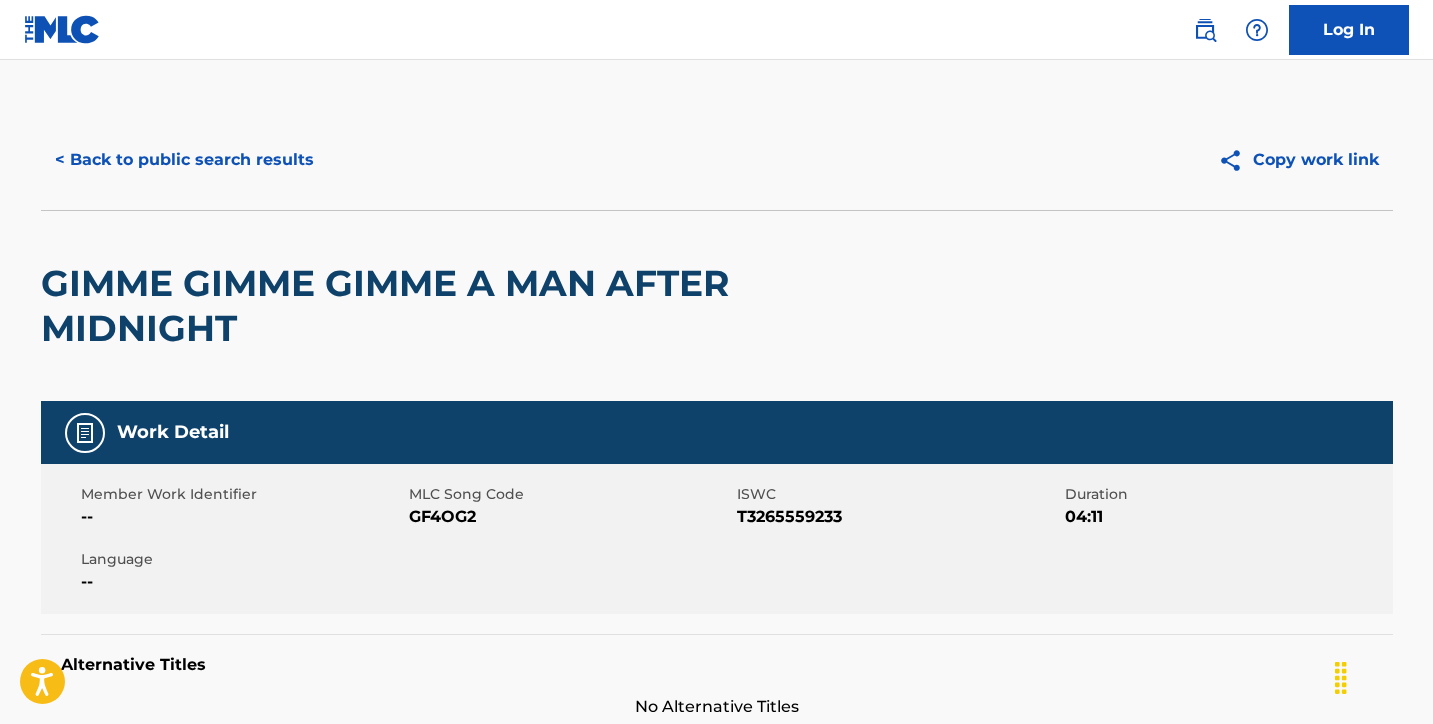 scroll, scrollTop: 0, scrollLeft: 0, axis: both 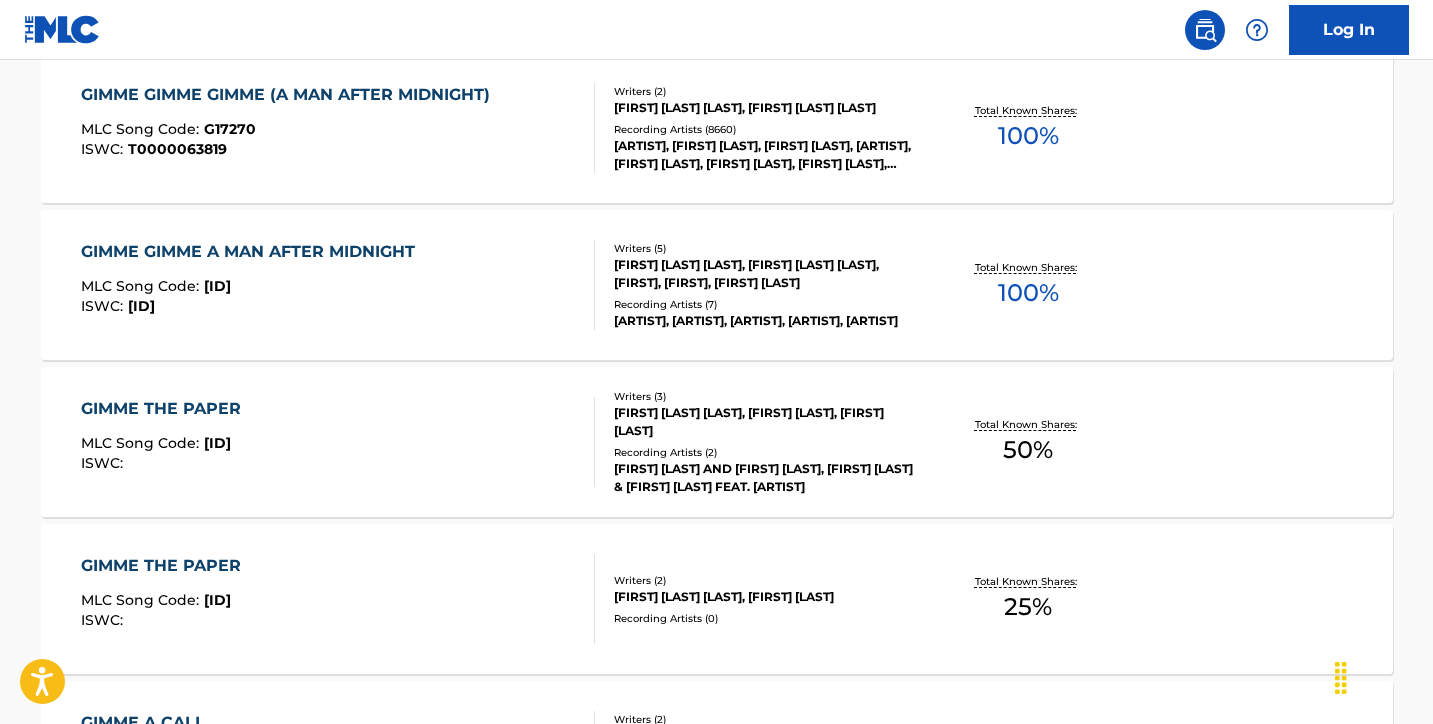 click on "GIMME GIMME GIMME (A MAN AFTER MIDNIGHT) MLC Song Code : [ID] ISWC : [ID] Writers ( 2 ) [FIRST] [LAST] [LAST], [FIRST] [LAST] [LAST] Recording Artists ( 10 ) [ARTIST]|[FIRST] [LAST], [FIRST] [LAST] [LAST], [ARTIST]|[FIRST], [FIRST] [LAST] Total Known Shares: 100 %" at bounding box center [290, 128] 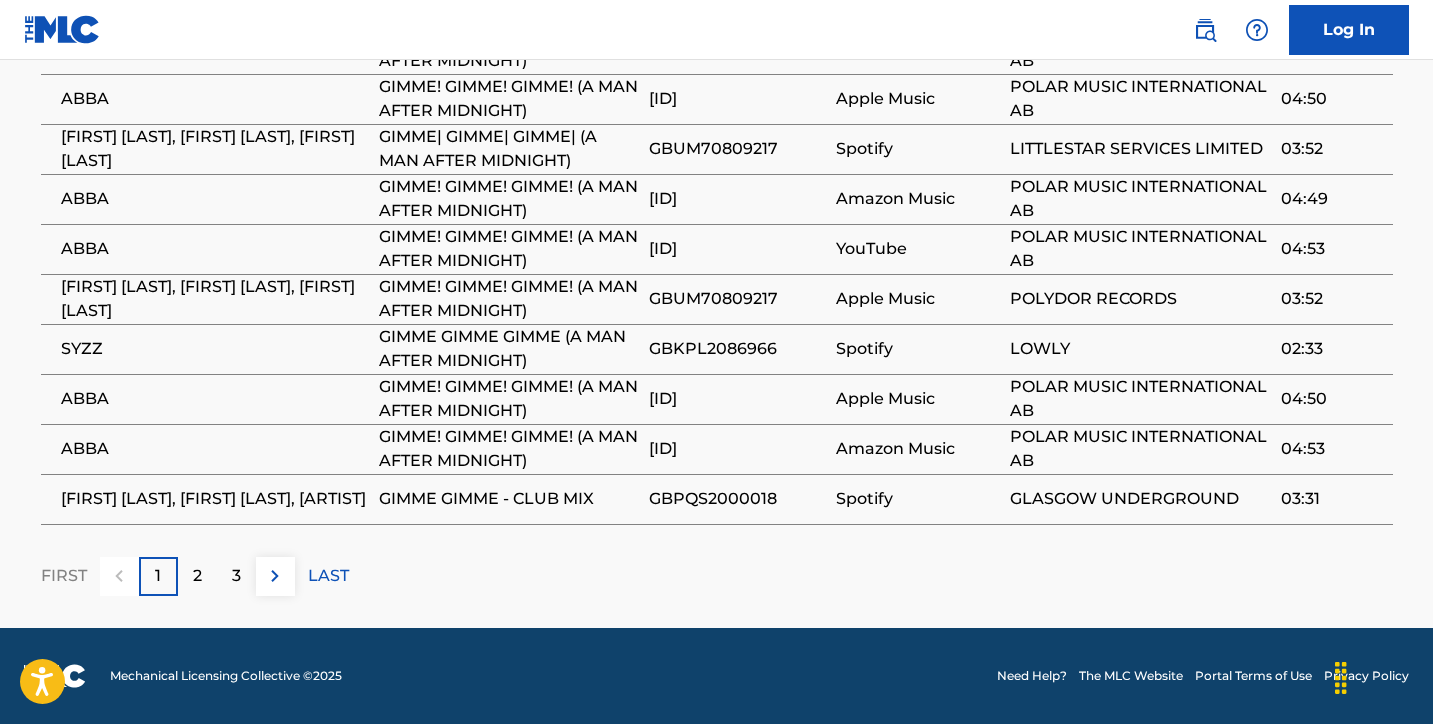 scroll, scrollTop: 2232, scrollLeft: 0, axis: vertical 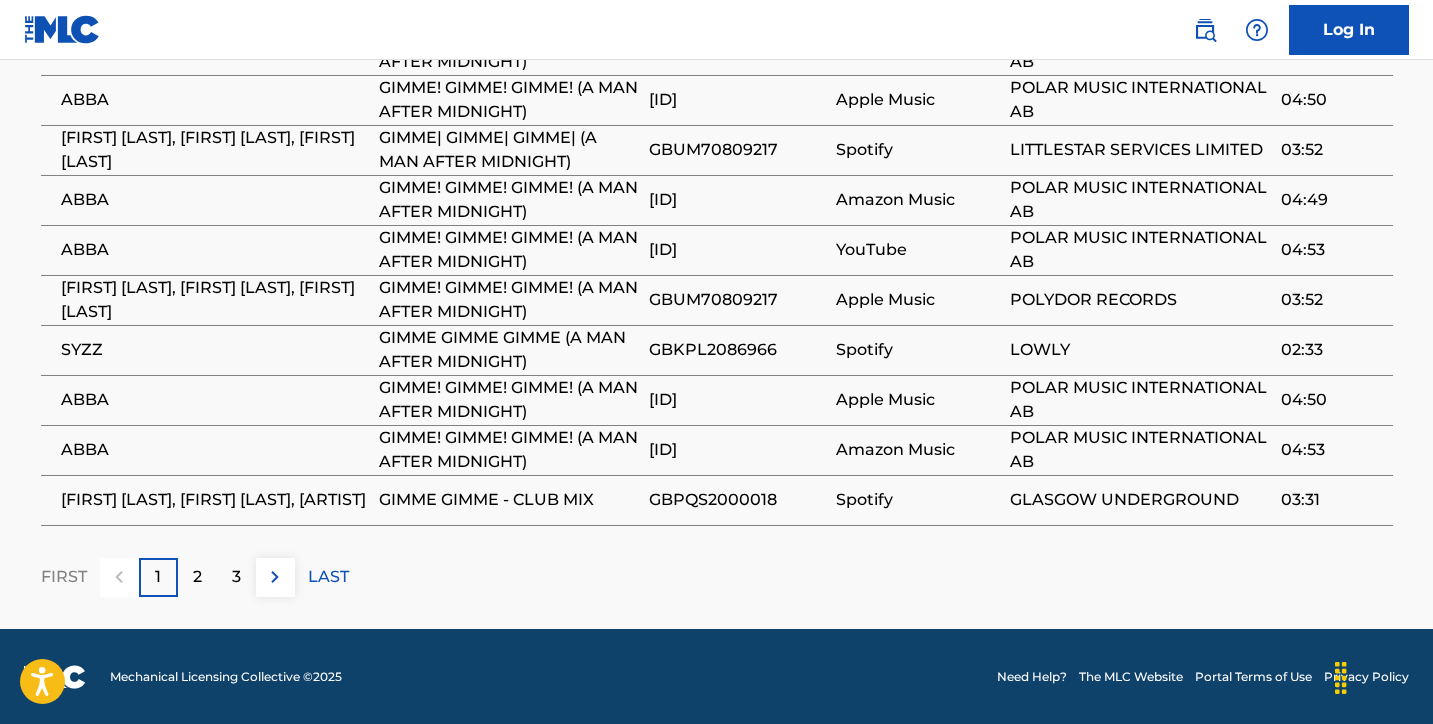click on "2" at bounding box center (197, 577) 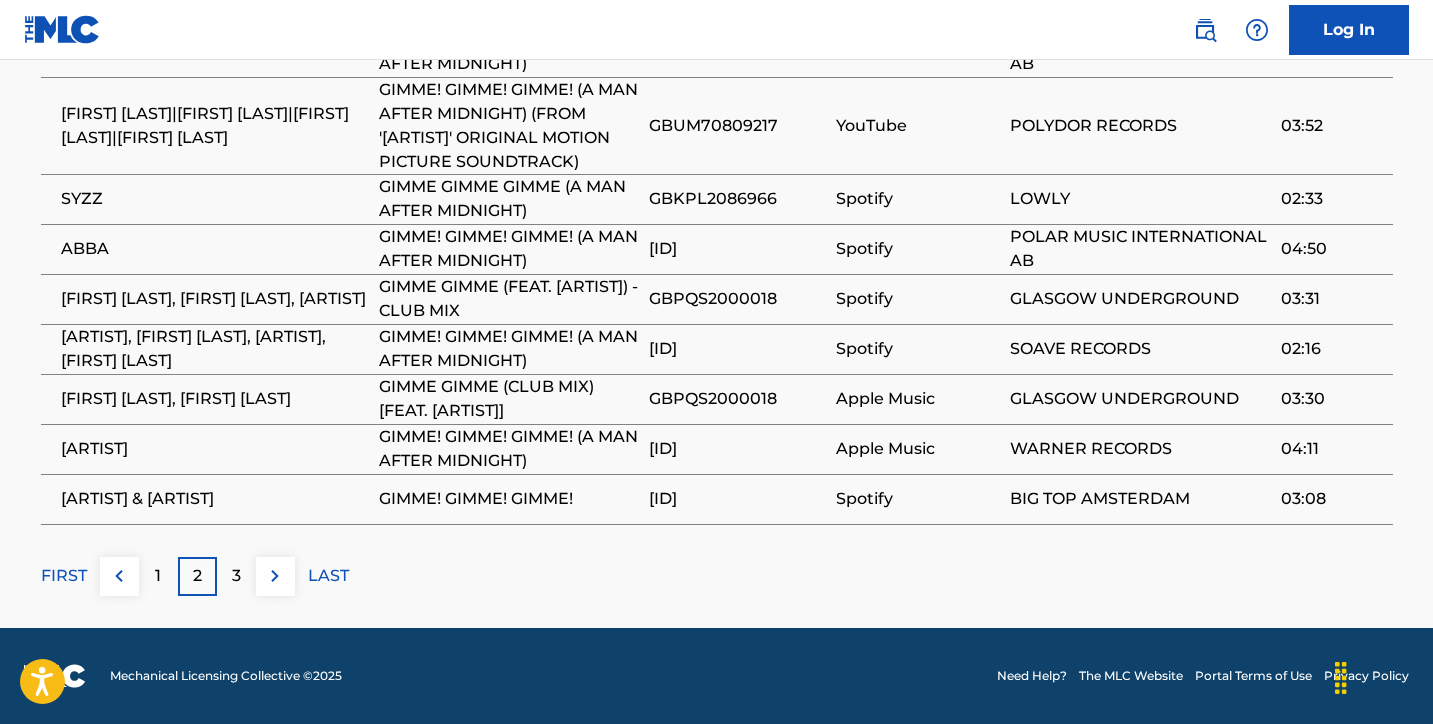 scroll, scrollTop: 2374, scrollLeft: 0, axis: vertical 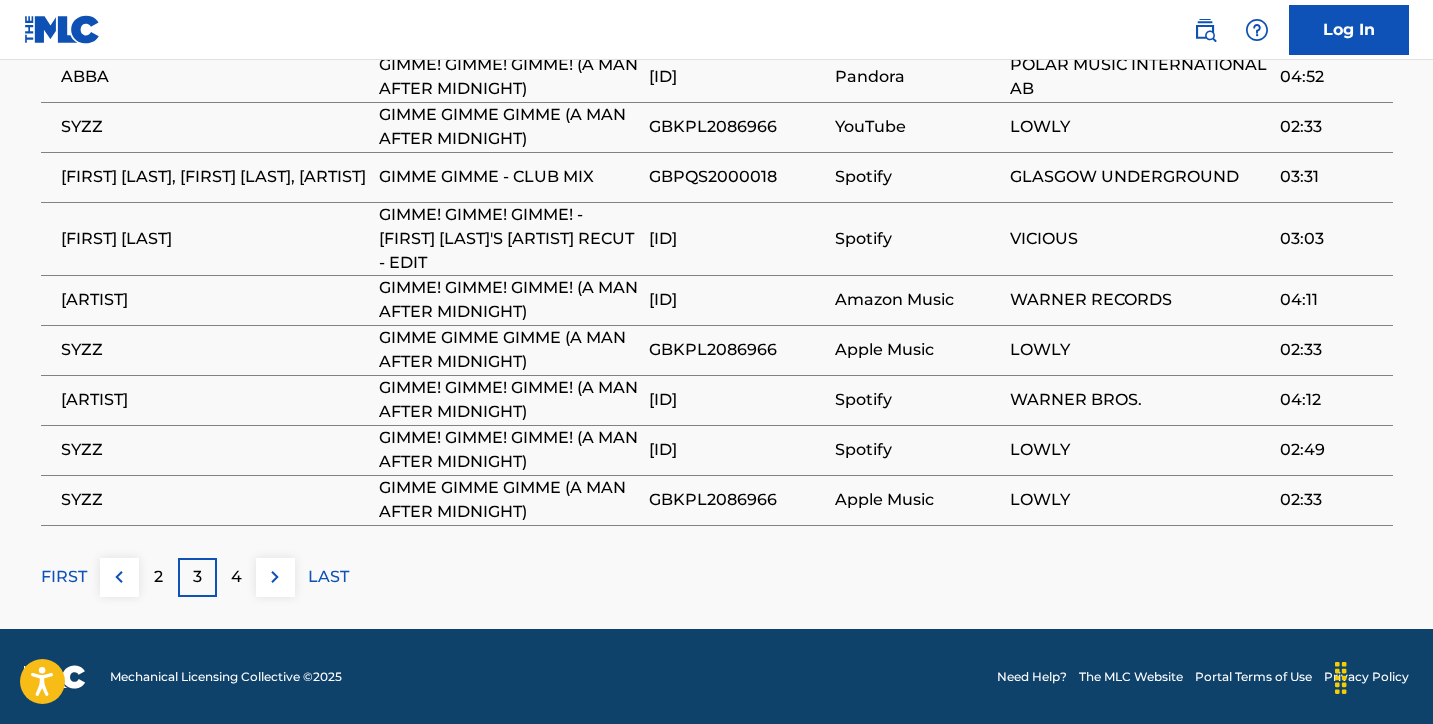 click on "4" at bounding box center [236, 577] 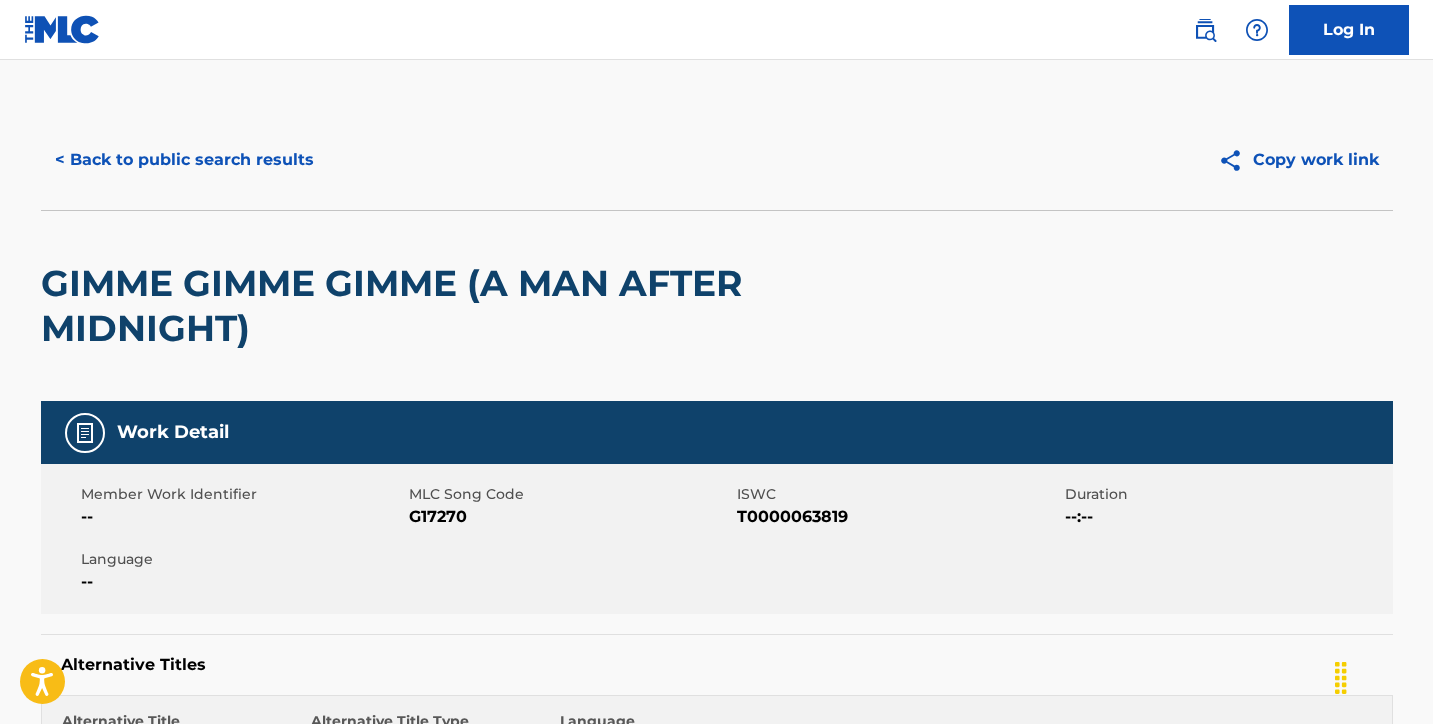 scroll, scrollTop: -1, scrollLeft: 0, axis: vertical 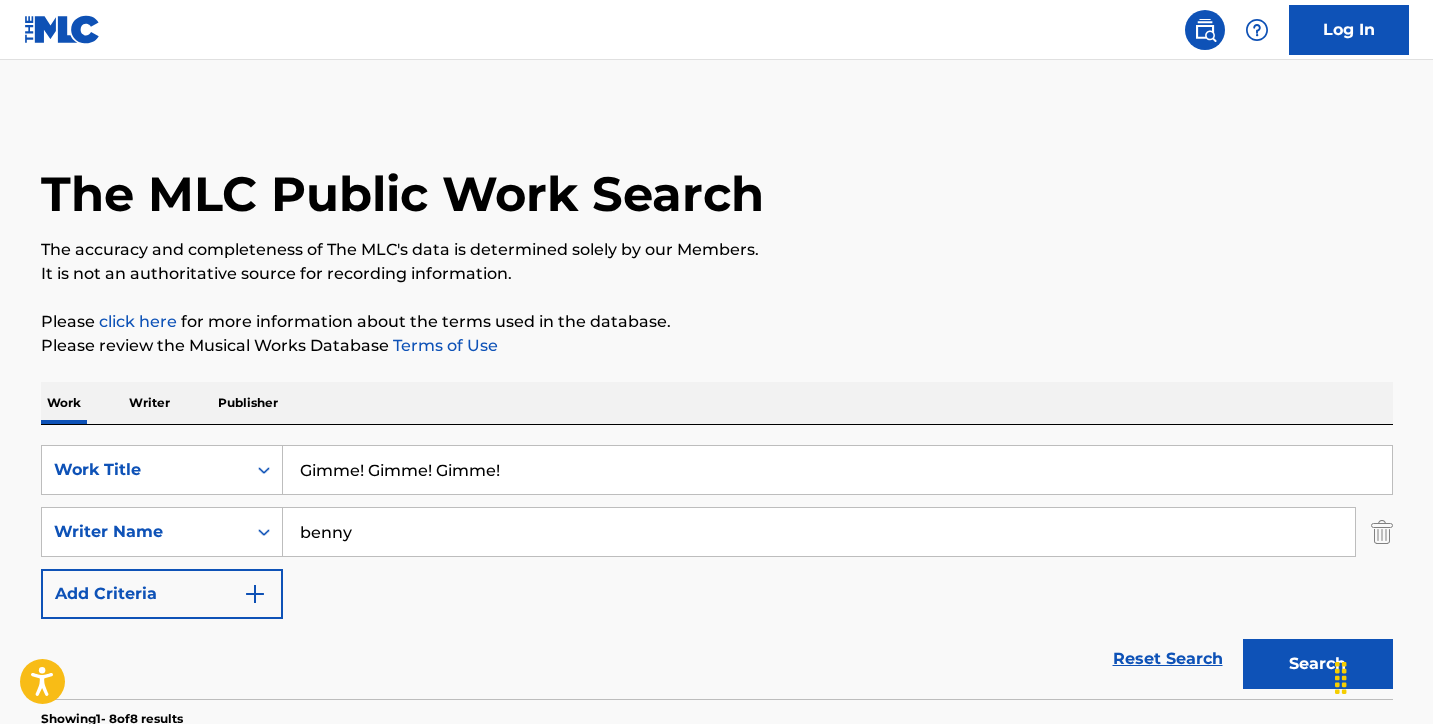 drag, startPoint x: 401, startPoint y: 452, endPoint x: 281, endPoint y: 440, distance: 120.59851 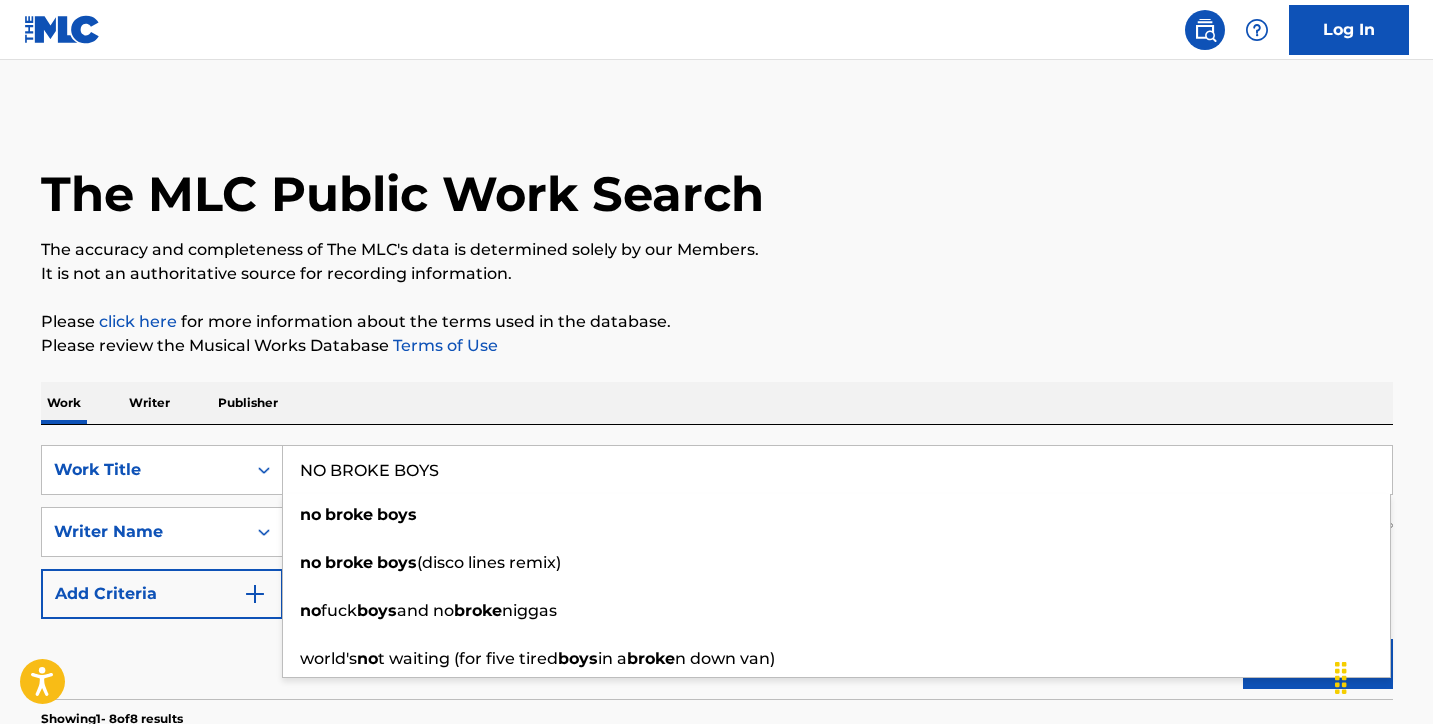 type on "NO BROKE BOYS" 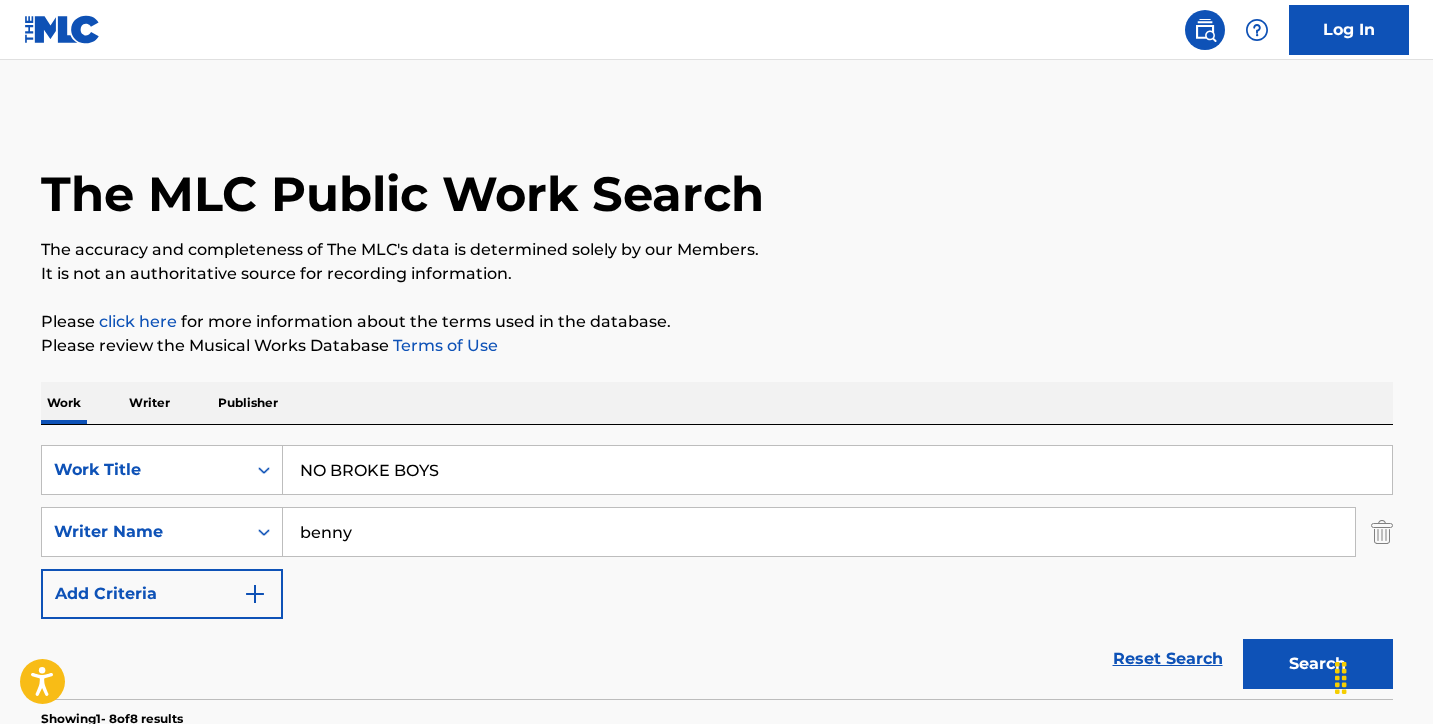 drag, startPoint x: 380, startPoint y: 532, endPoint x: 181, endPoint y: 502, distance: 201.2486 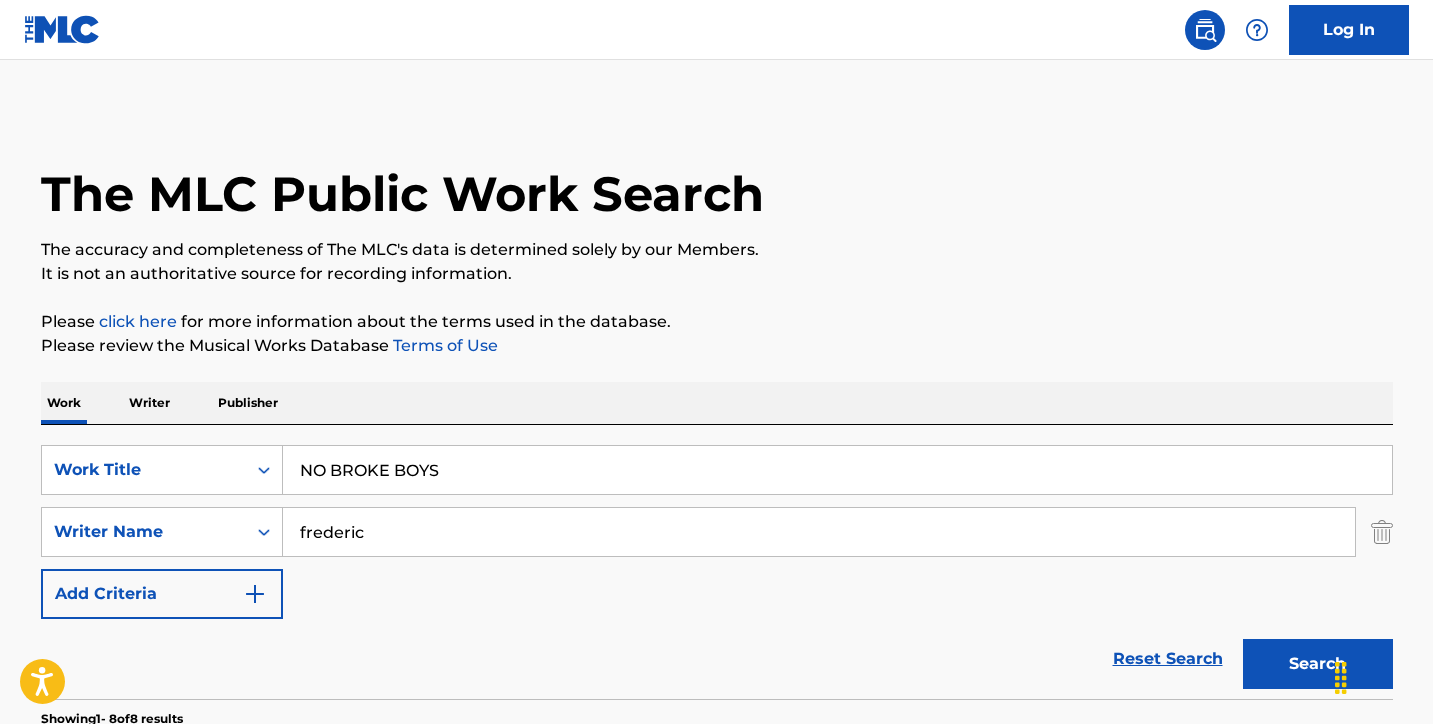type on "frederic" 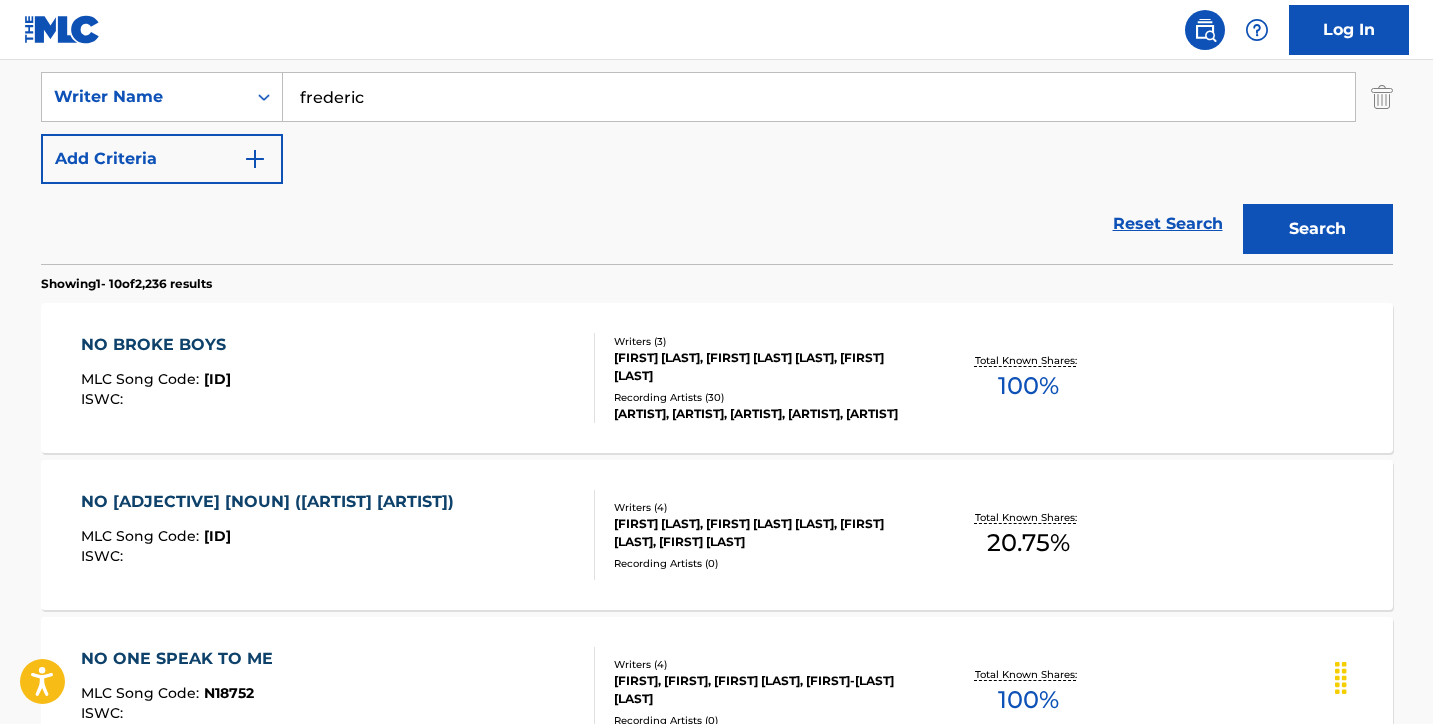 scroll, scrollTop: 438, scrollLeft: 0, axis: vertical 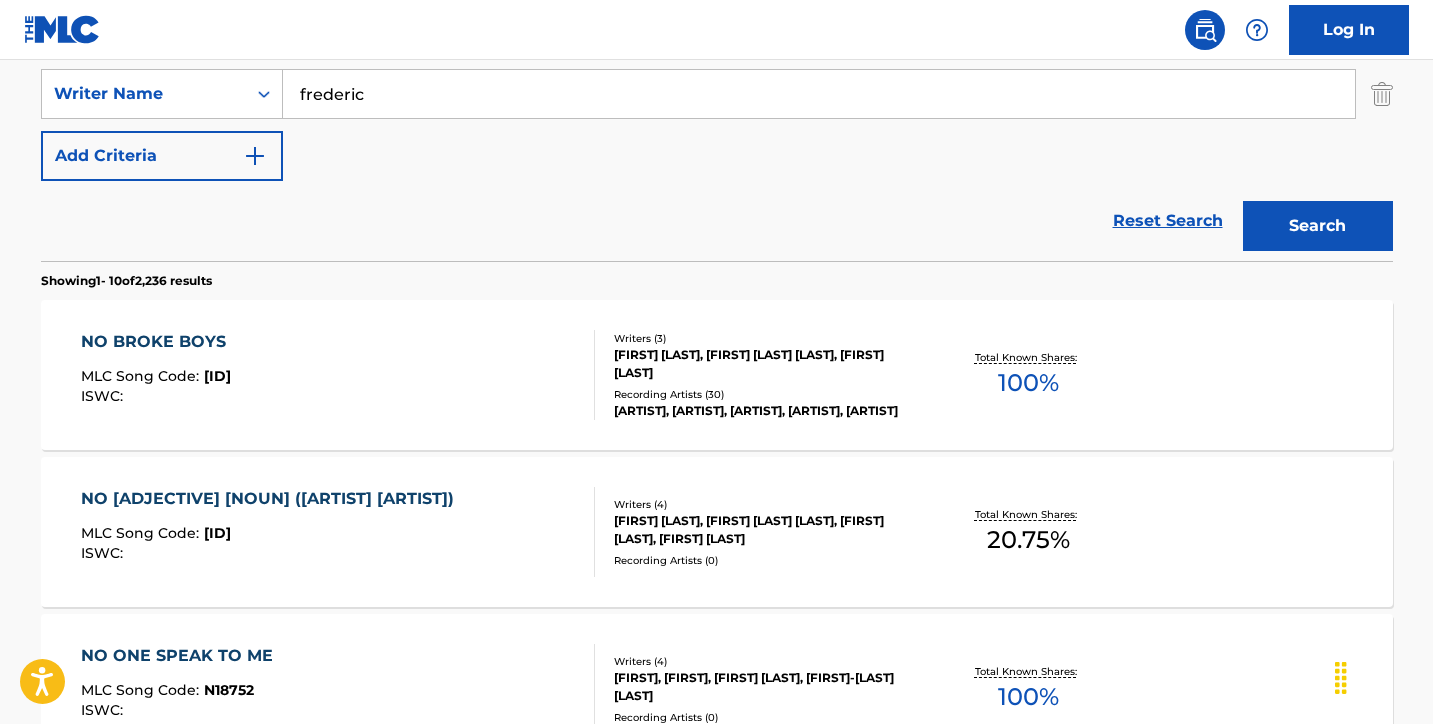 click on "NO [ADJECTIVE] [NOUN] MLC Song Code : [ID] ISWC :" at bounding box center (338, 375) 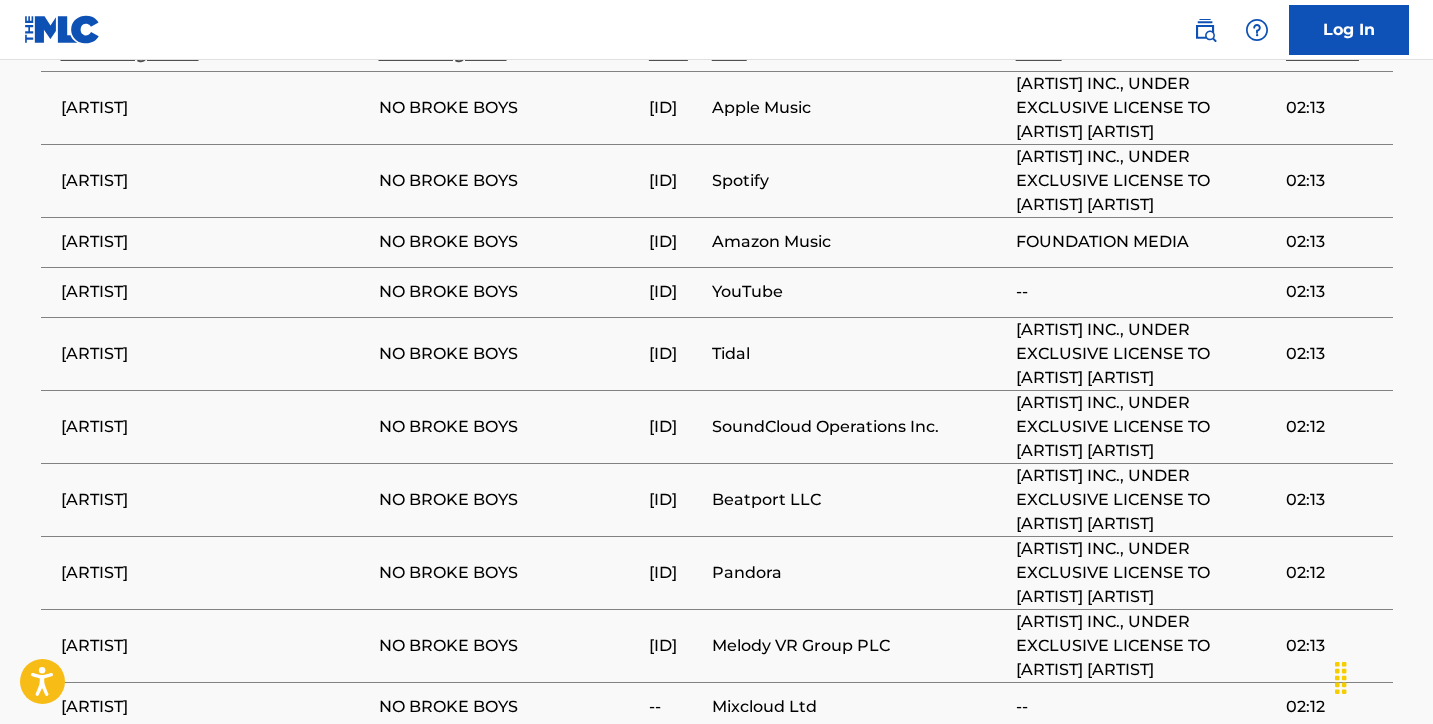 scroll, scrollTop: 3471, scrollLeft: 0, axis: vertical 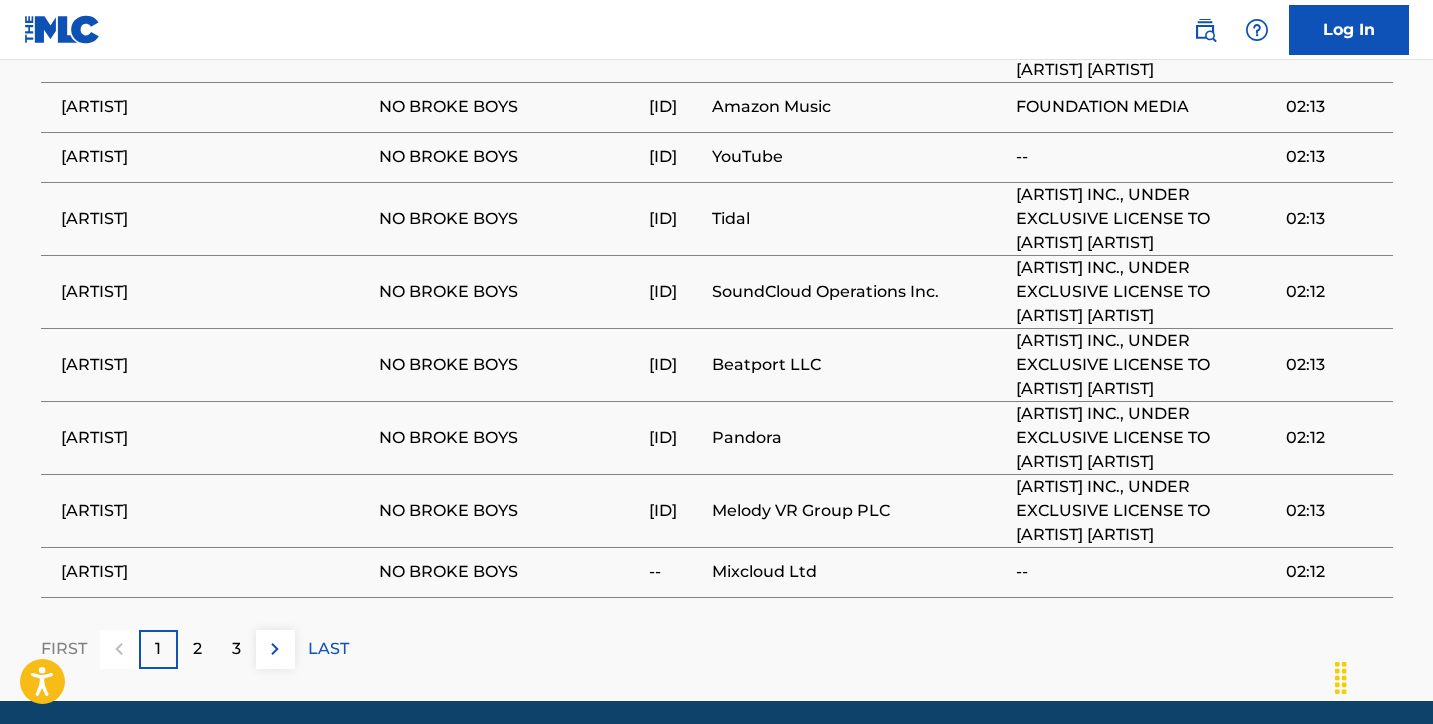 click on "2" at bounding box center [197, 649] 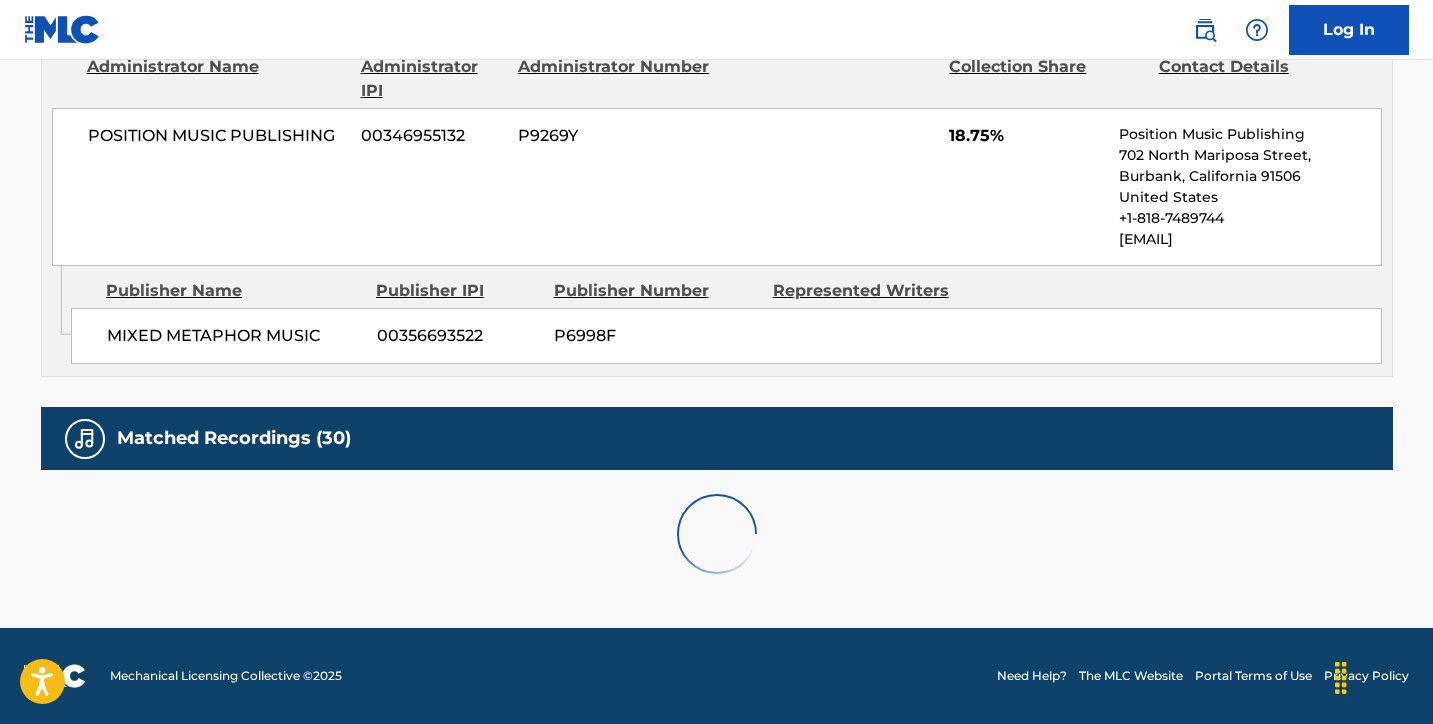 scroll, scrollTop: 2792, scrollLeft: 0, axis: vertical 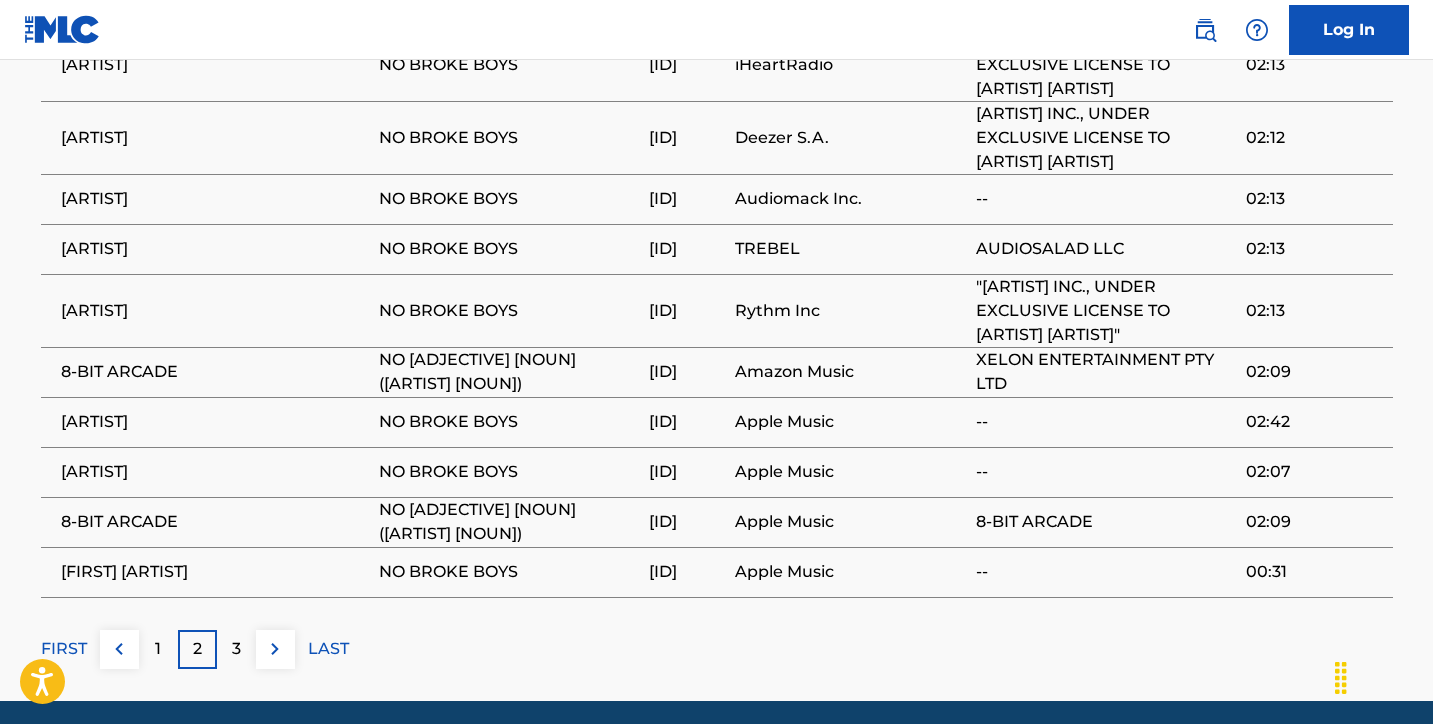 click on "3" at bounding box center (236, 649) 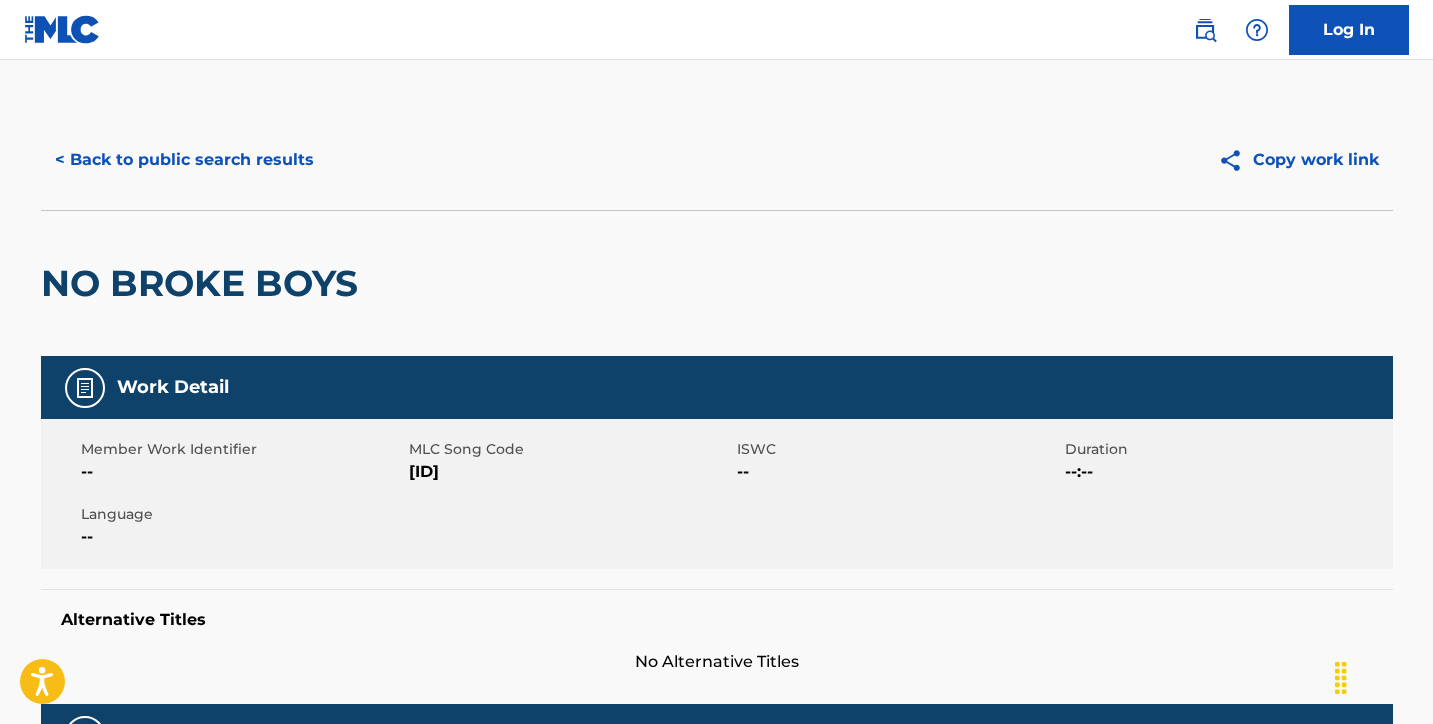 scroll, scrollTop: 0, scrollLeft: 0, axis: both 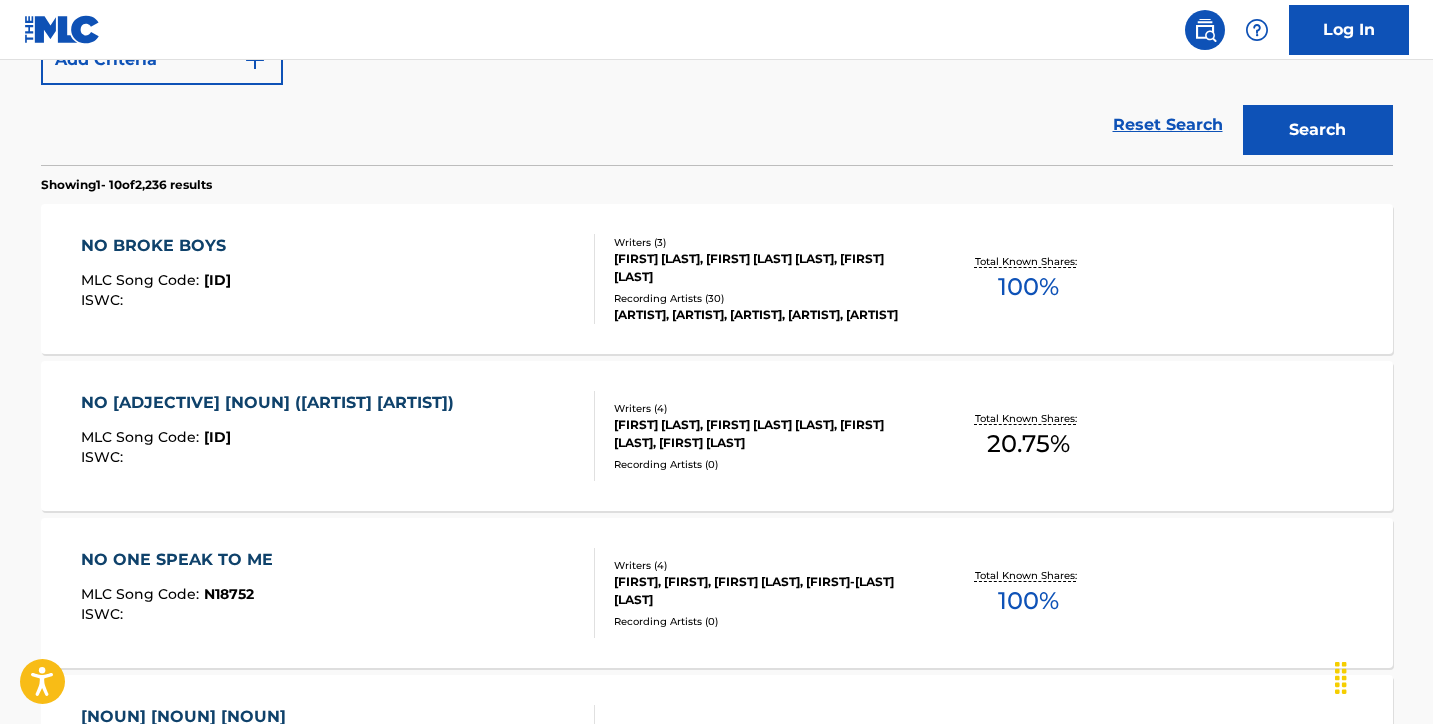 click on "NO [ADJECTIVE] [NOUN] ([ARTIST] [ARTIST])" at bounding box center (272, 403) 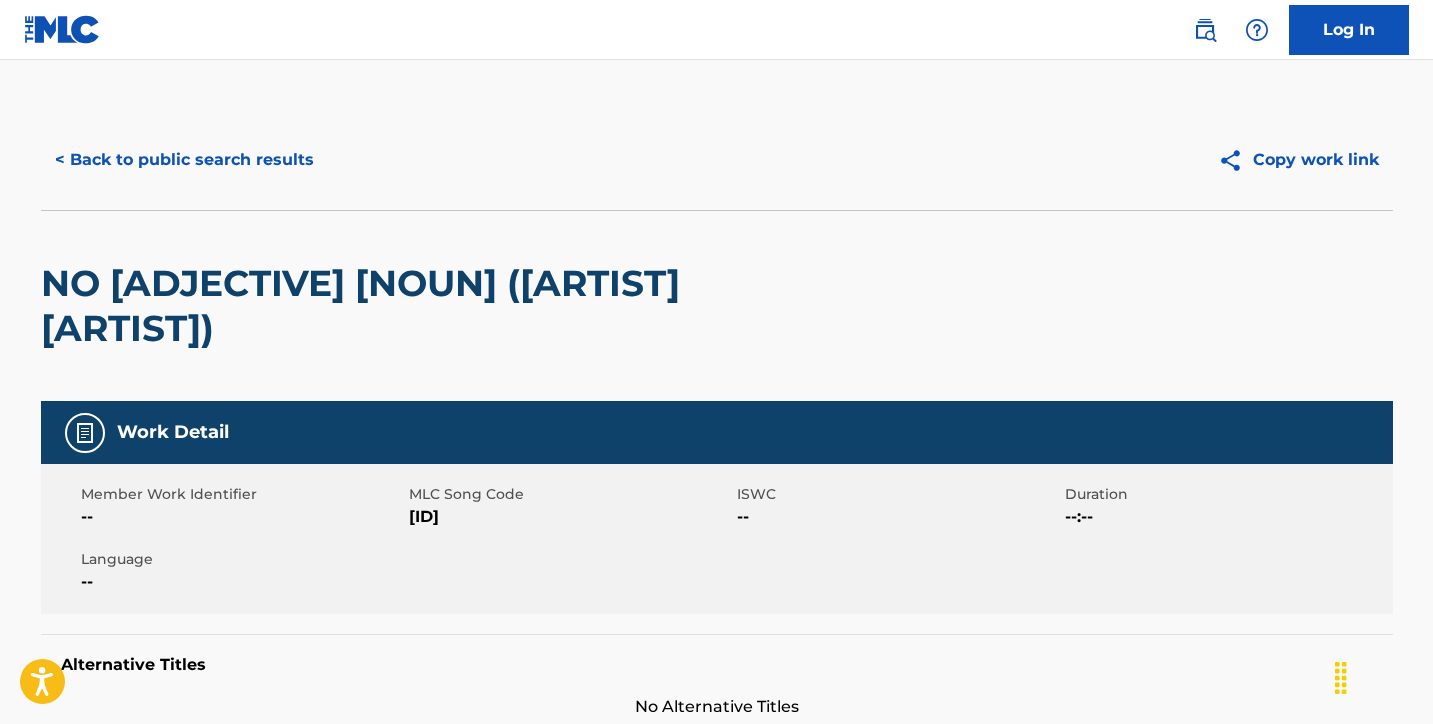 scroll, scrollTop: 0, scrollLeft: 0, axis: both 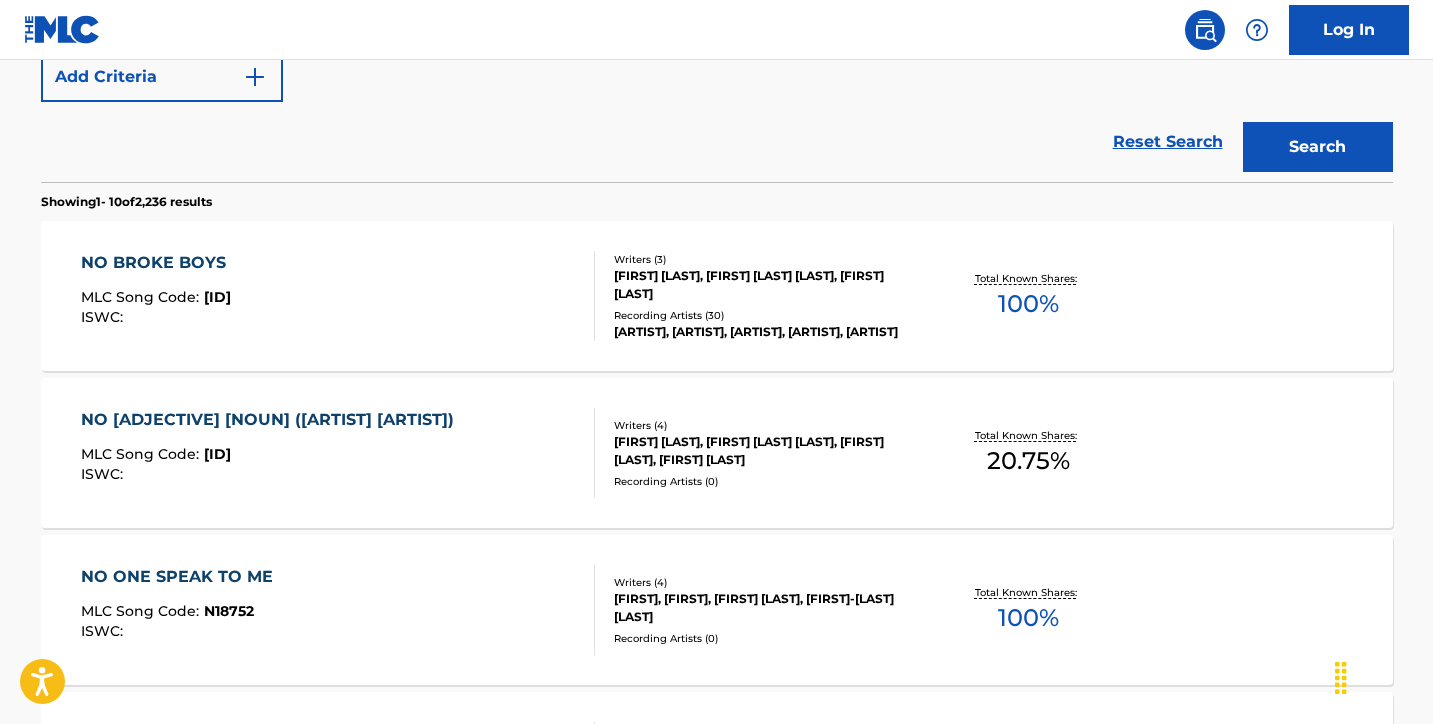 click on "NO [ADJECTIVE] [NOUN] MLC Song Code : [ID] ISWC :" at bounding box center [338, 296] 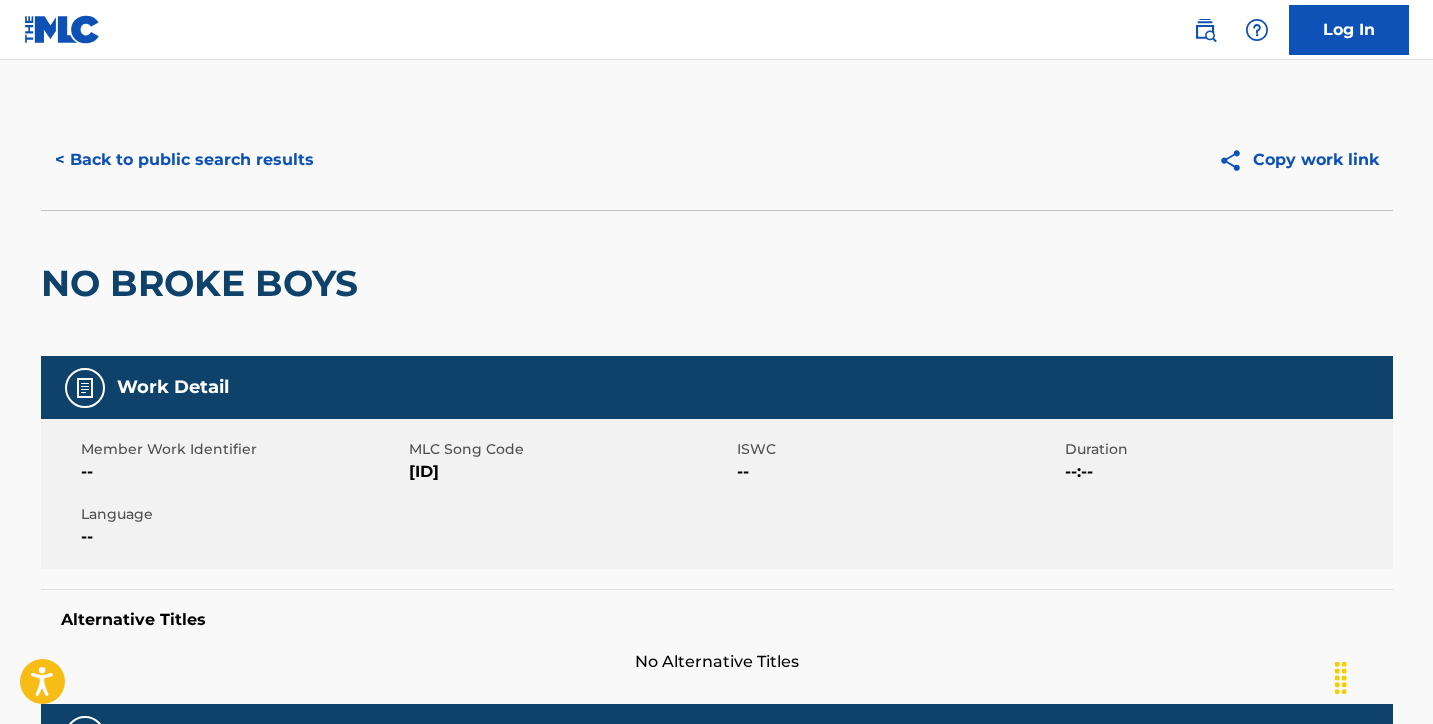 click on "[ID]" at bounding box center [570, 472] 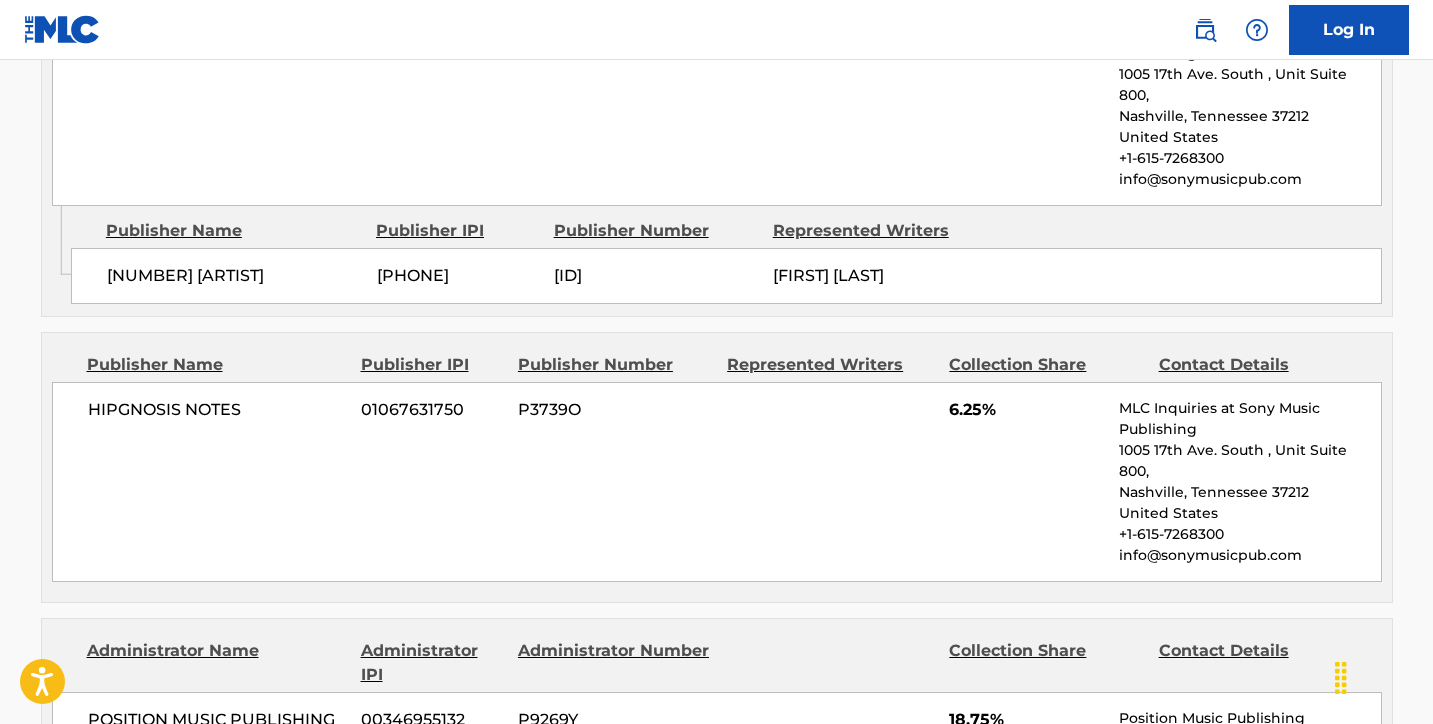 scroll, scrollTop: 1924, scrollLeft: 0, axis: vertical 